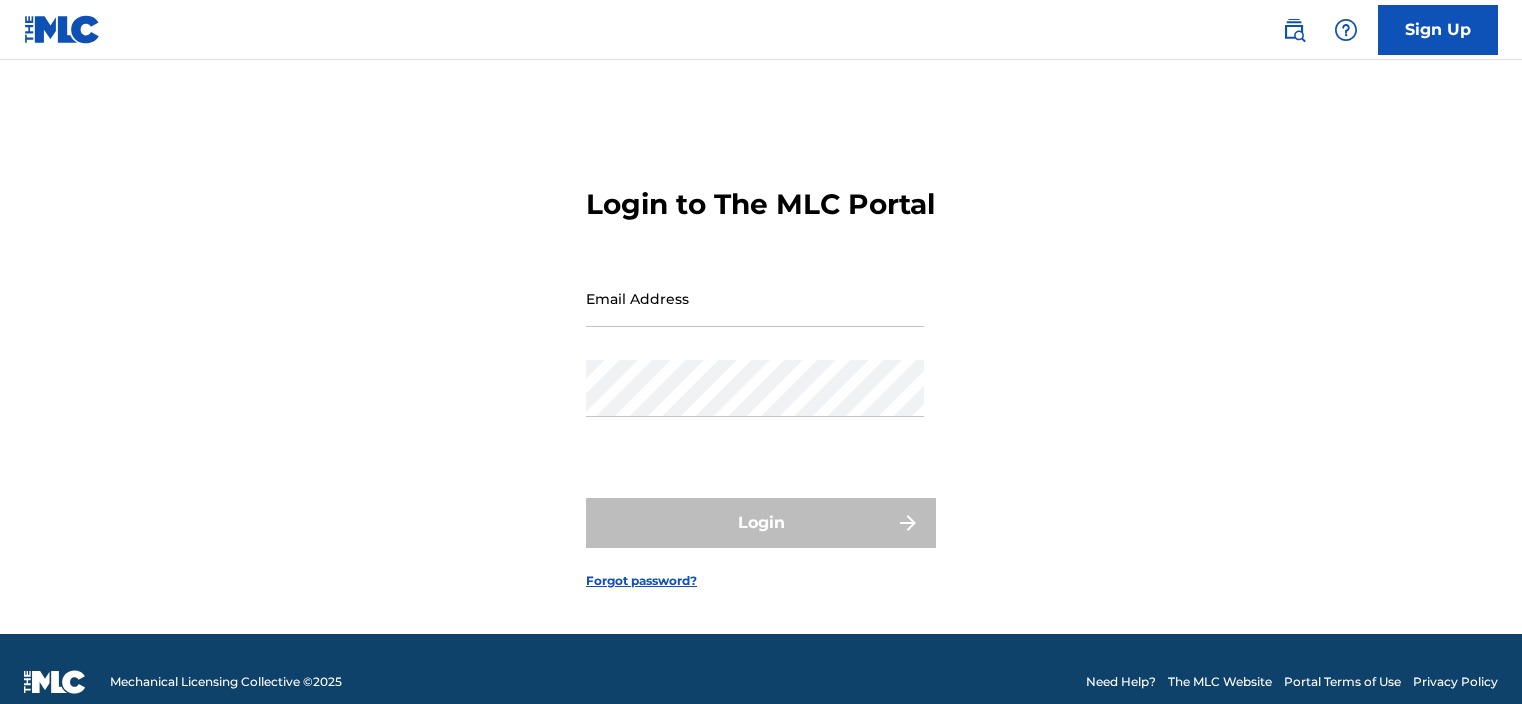 scroll, scrollTop: 0, scrollLeft: 0, axis: both 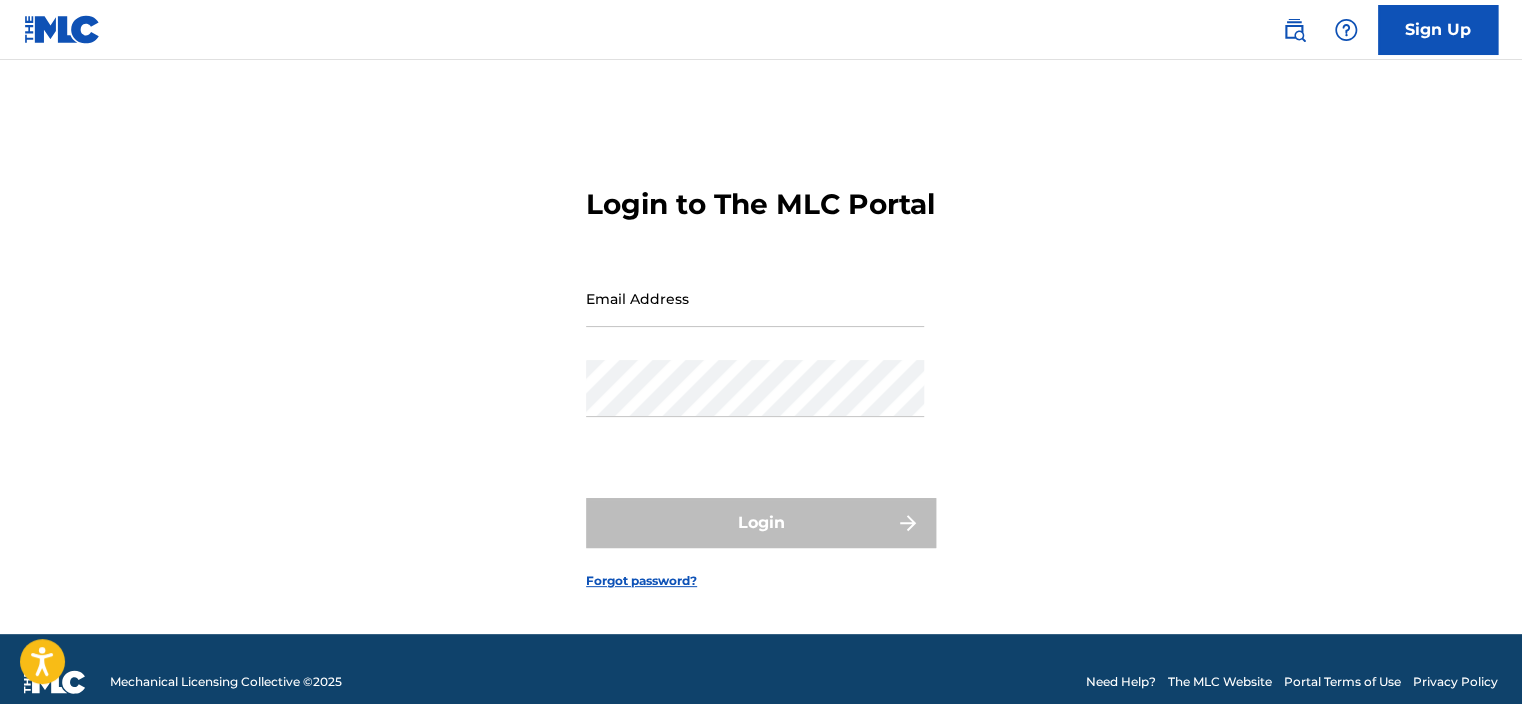 type on "[EMAIL_ADDRESS][DOMAIN_NAME]" 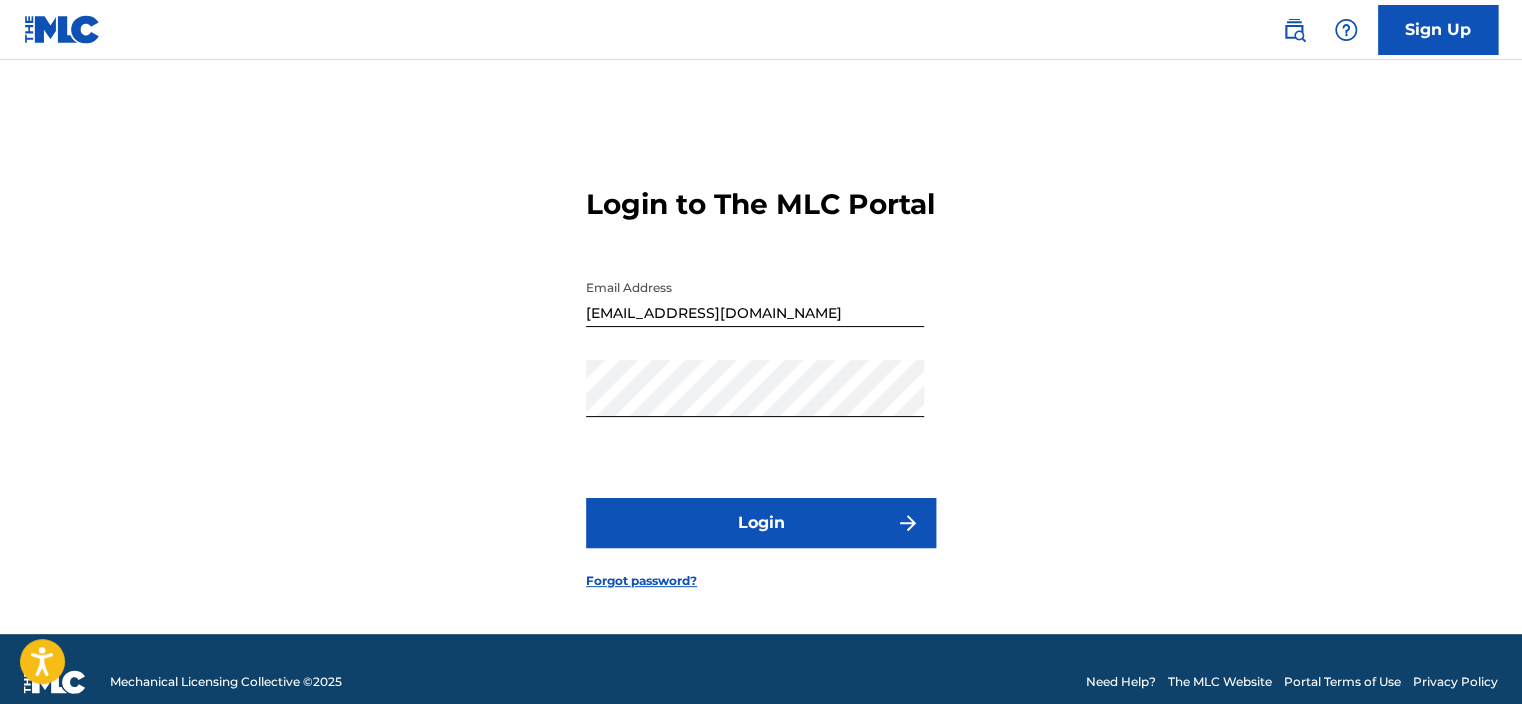 click on "Login" at bounding box center (761, 523) 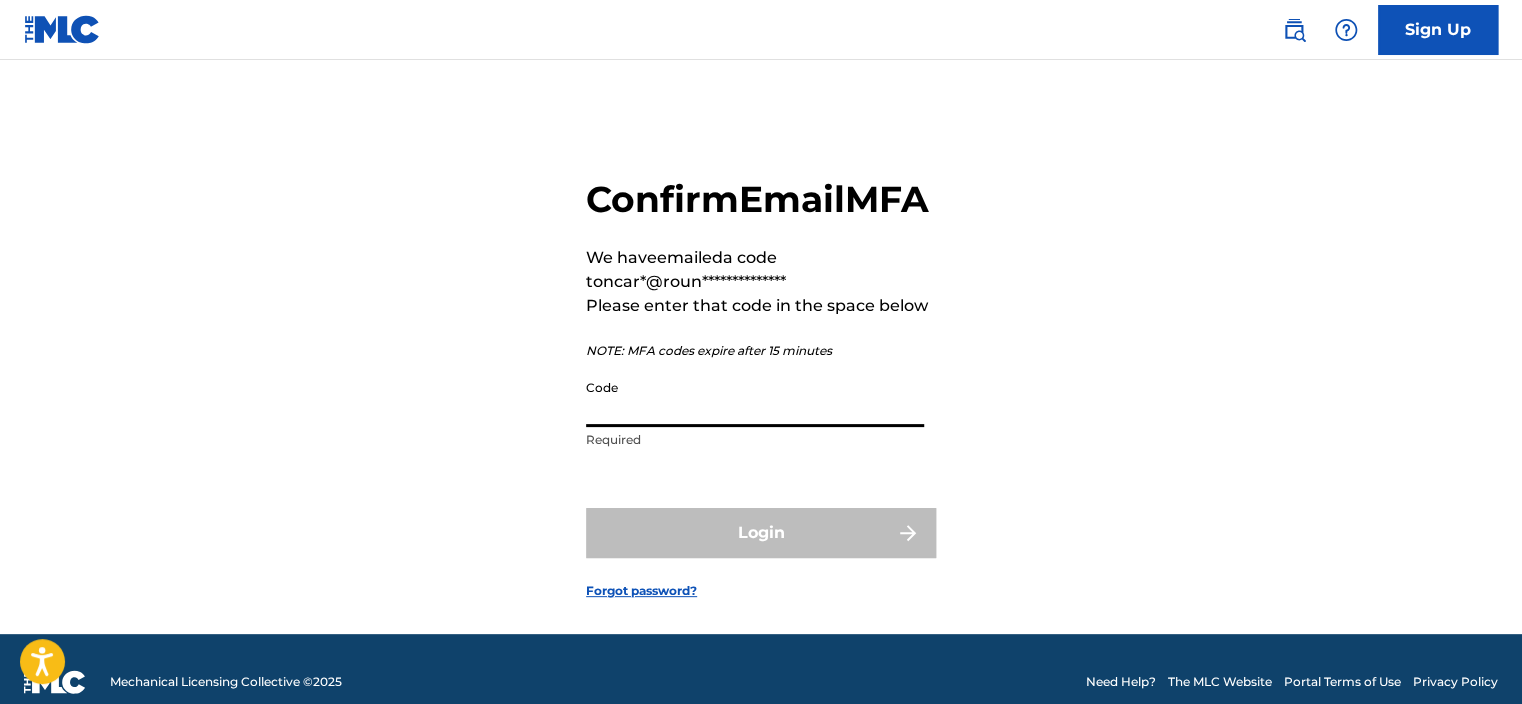 click on "Code" at bounding box center [755, 398] 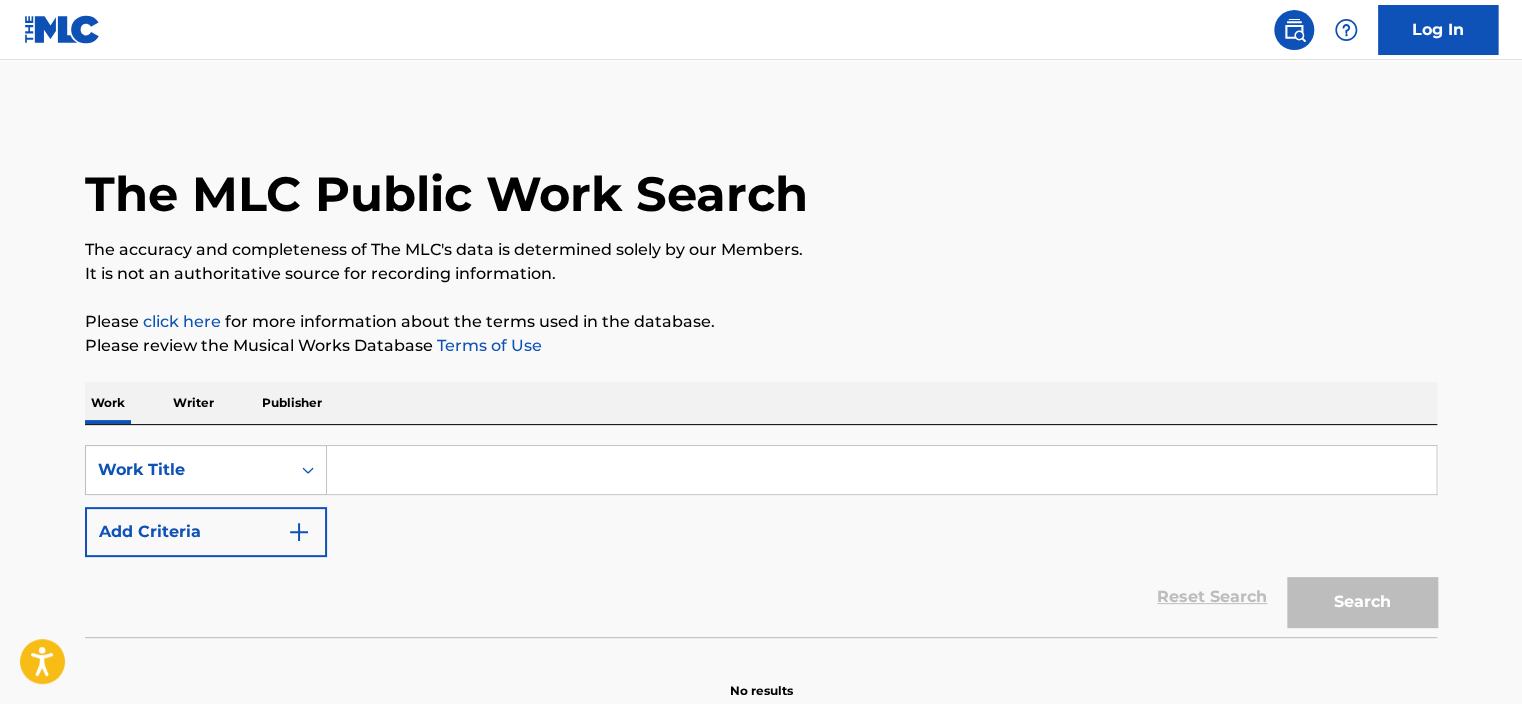 click on "SearchWithCriteria60acfd61-d968-4a58-8b7c-adf354a88da2 Work Title Add Criteria Reset Search Search" at bounding box center (761, 531) 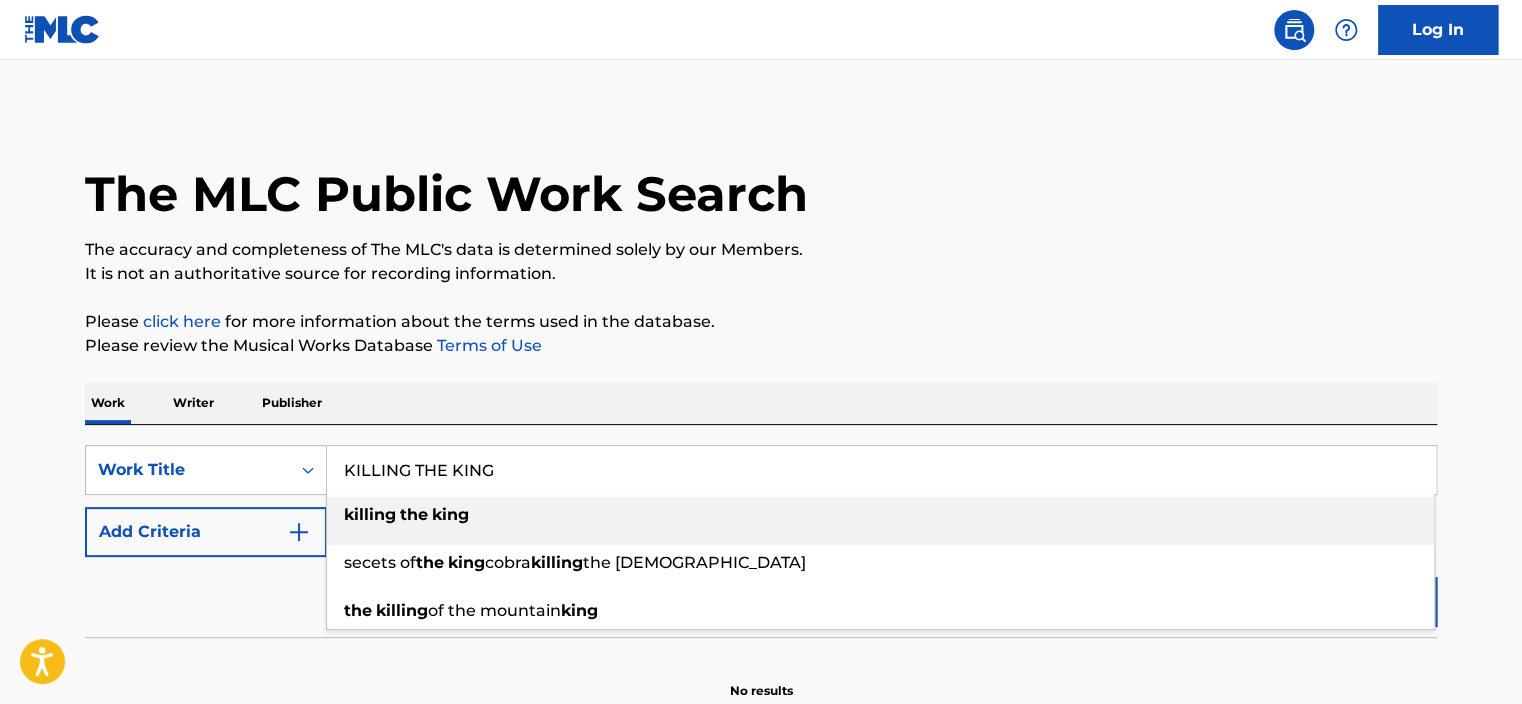 click on "killing   the   king" at bounding box center [880, 515] 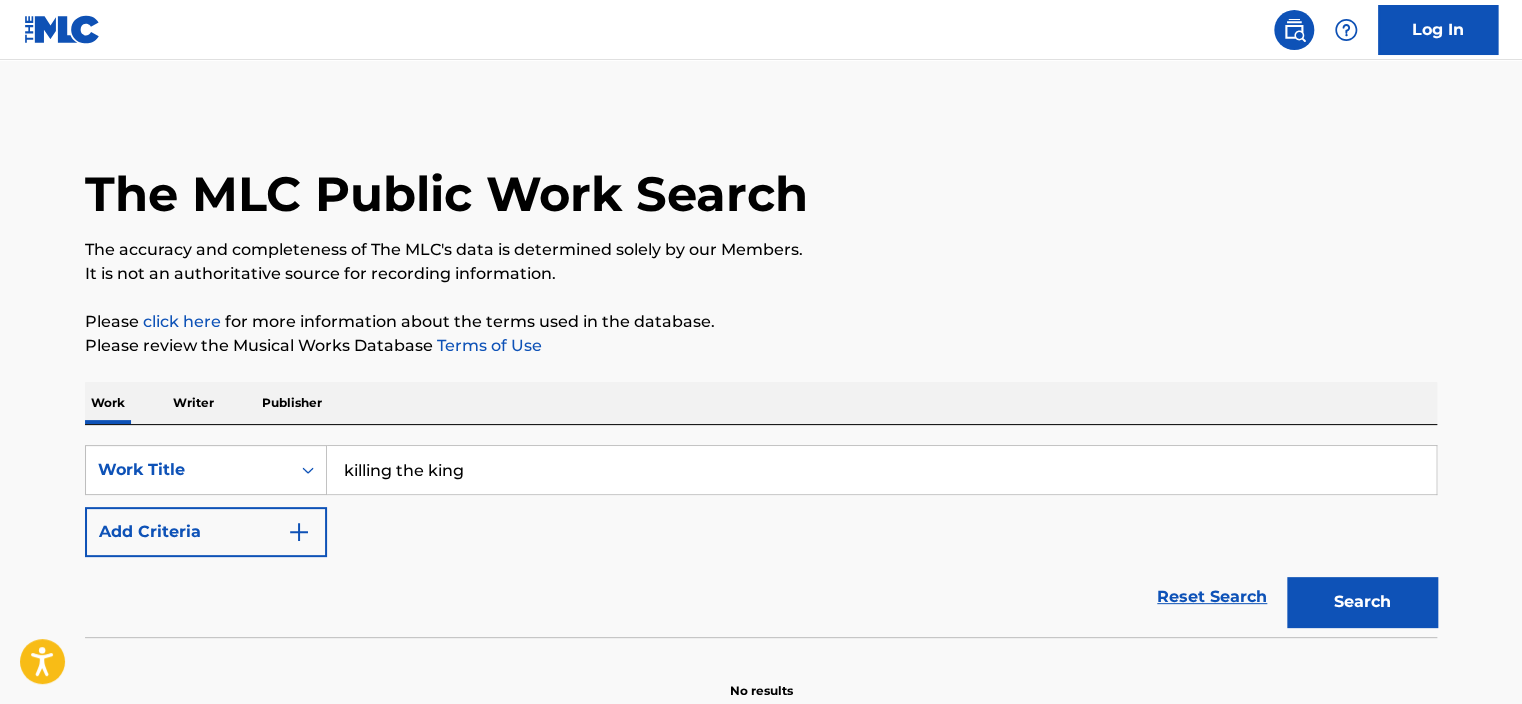 click on "Add Criteria" at bounding box center [206, 532] 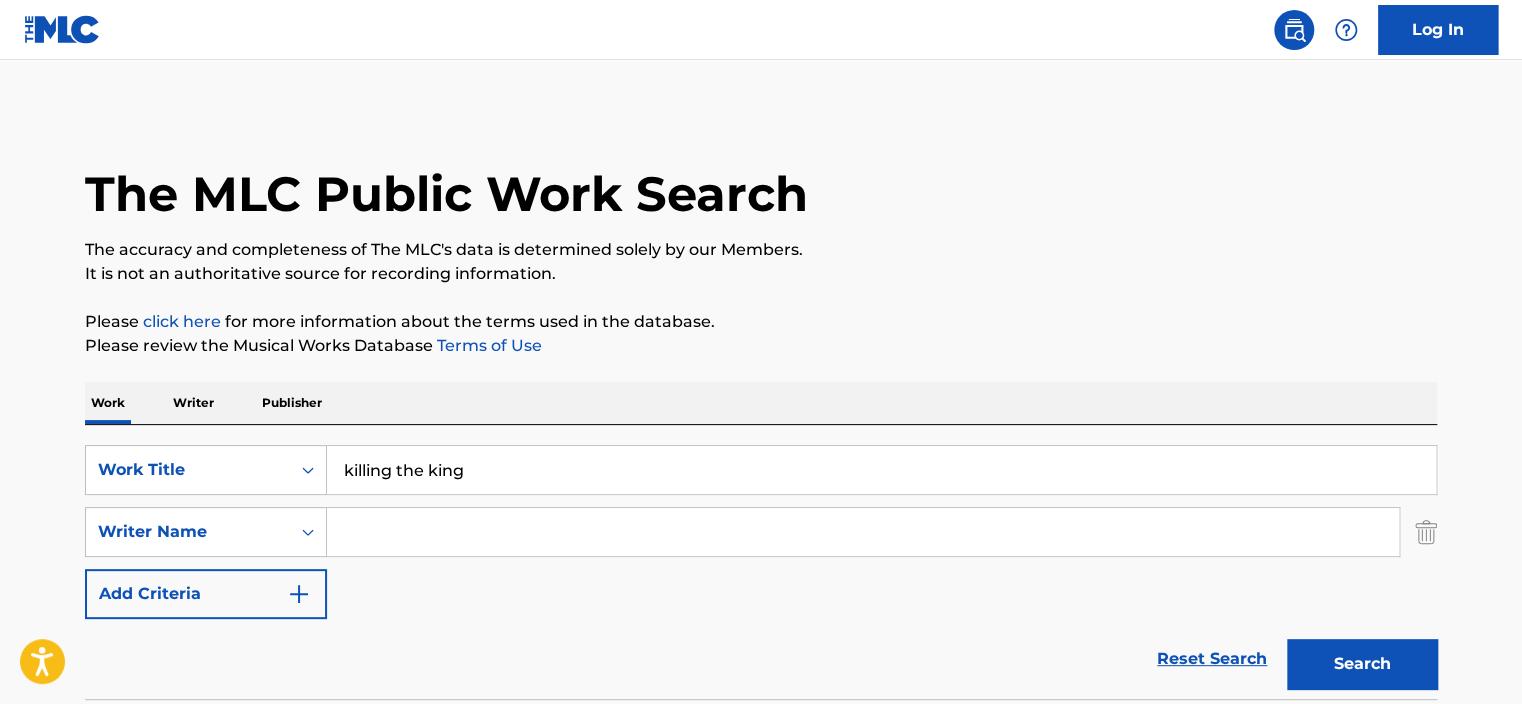 click at bounding box center [863, 532] 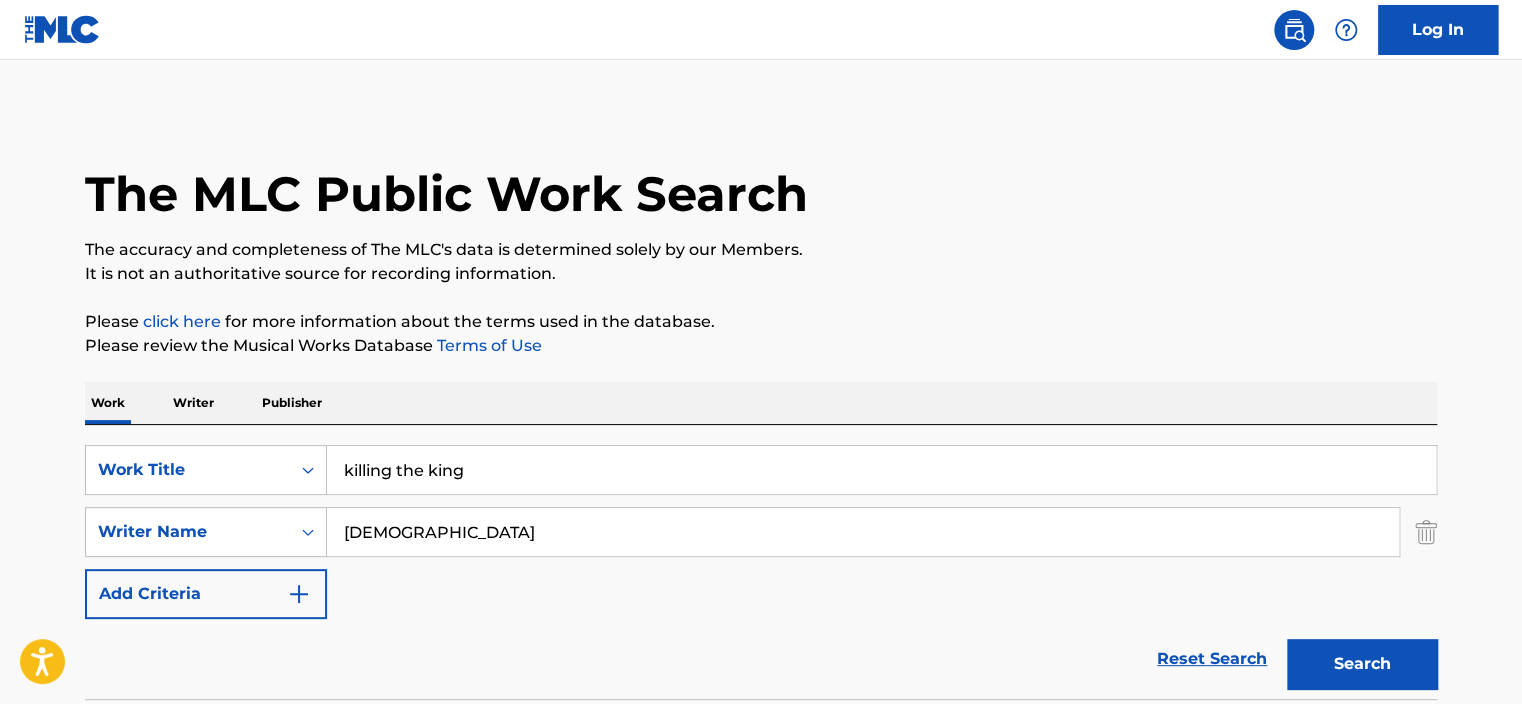 type on "[DEMOGRAPHIC_DATA]" 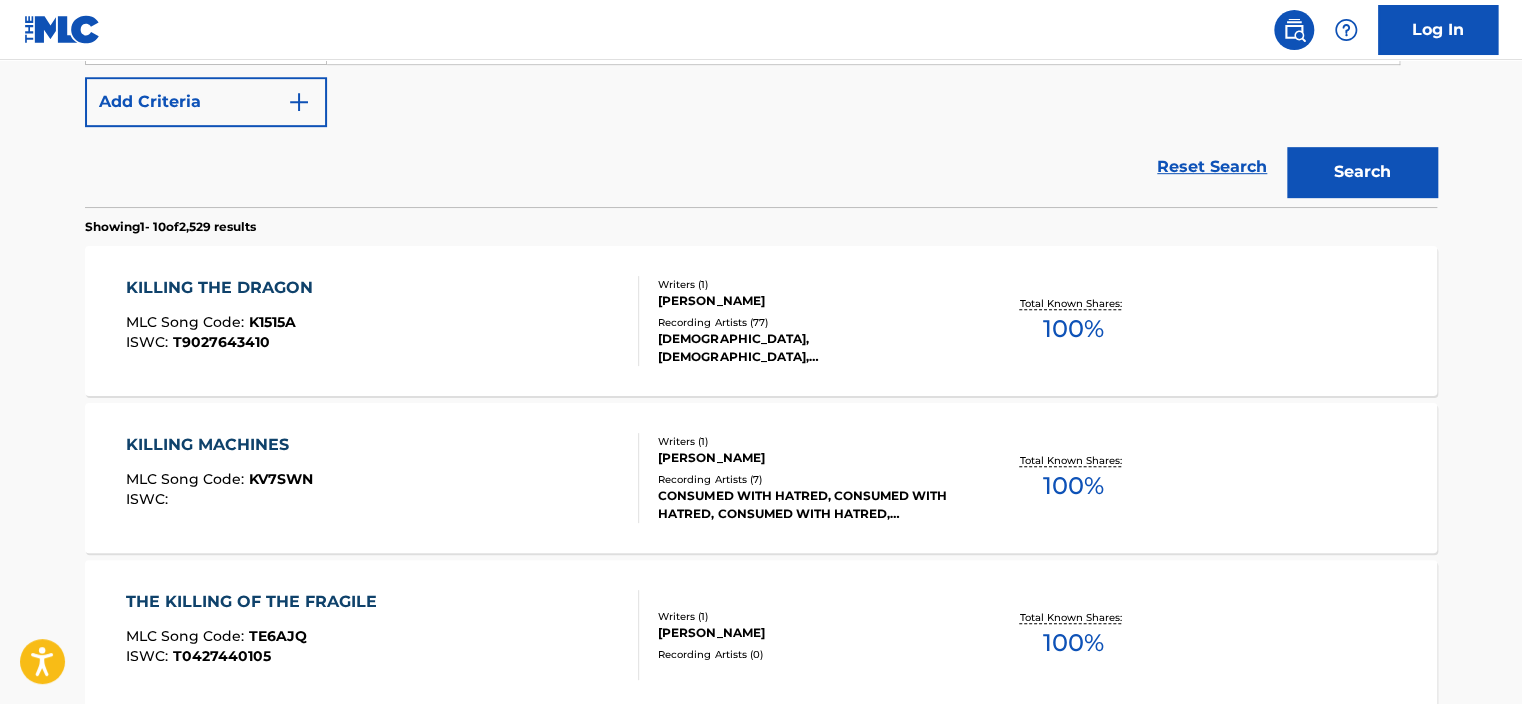 scroll, scrollTop: 491, scrollLeft: 0, axis: vertical 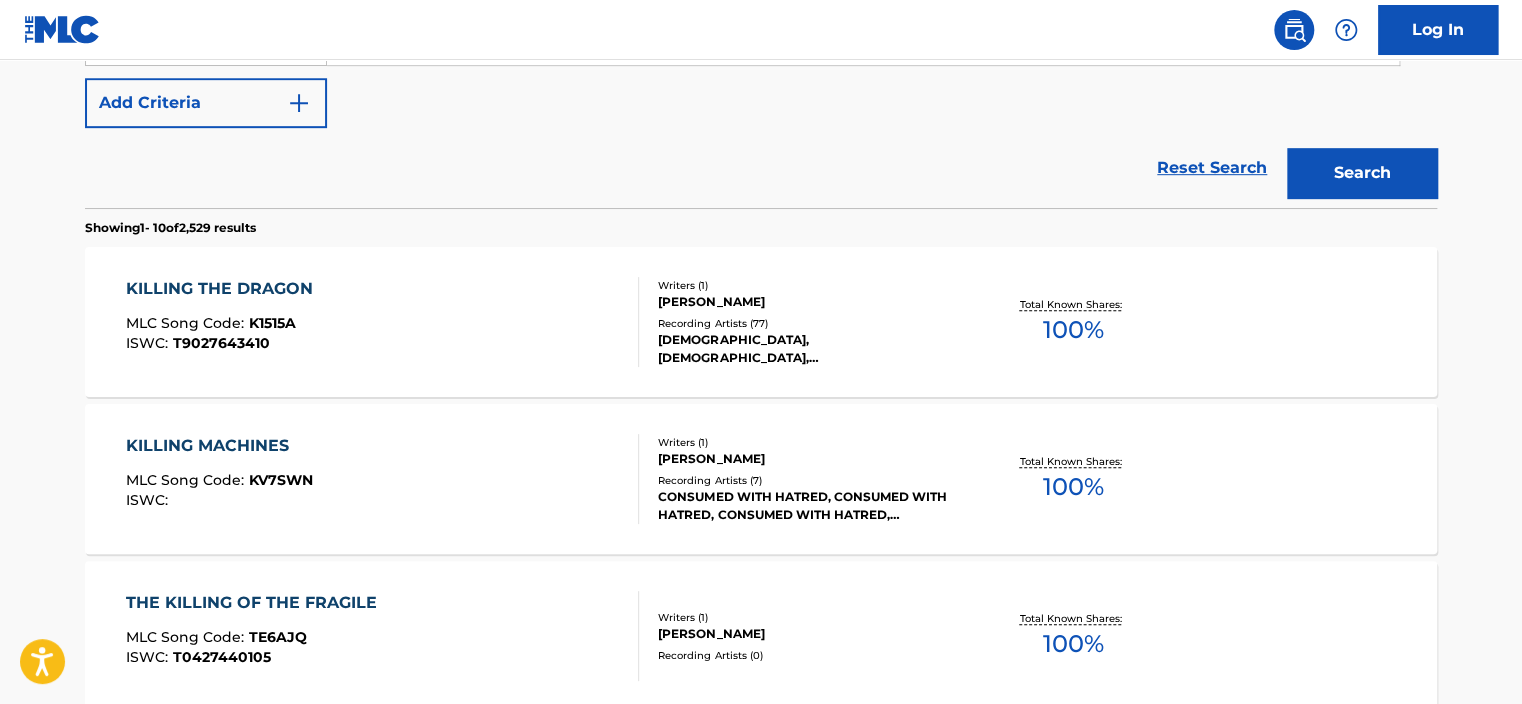 click on "Search" at bounding box center (1362, 173) 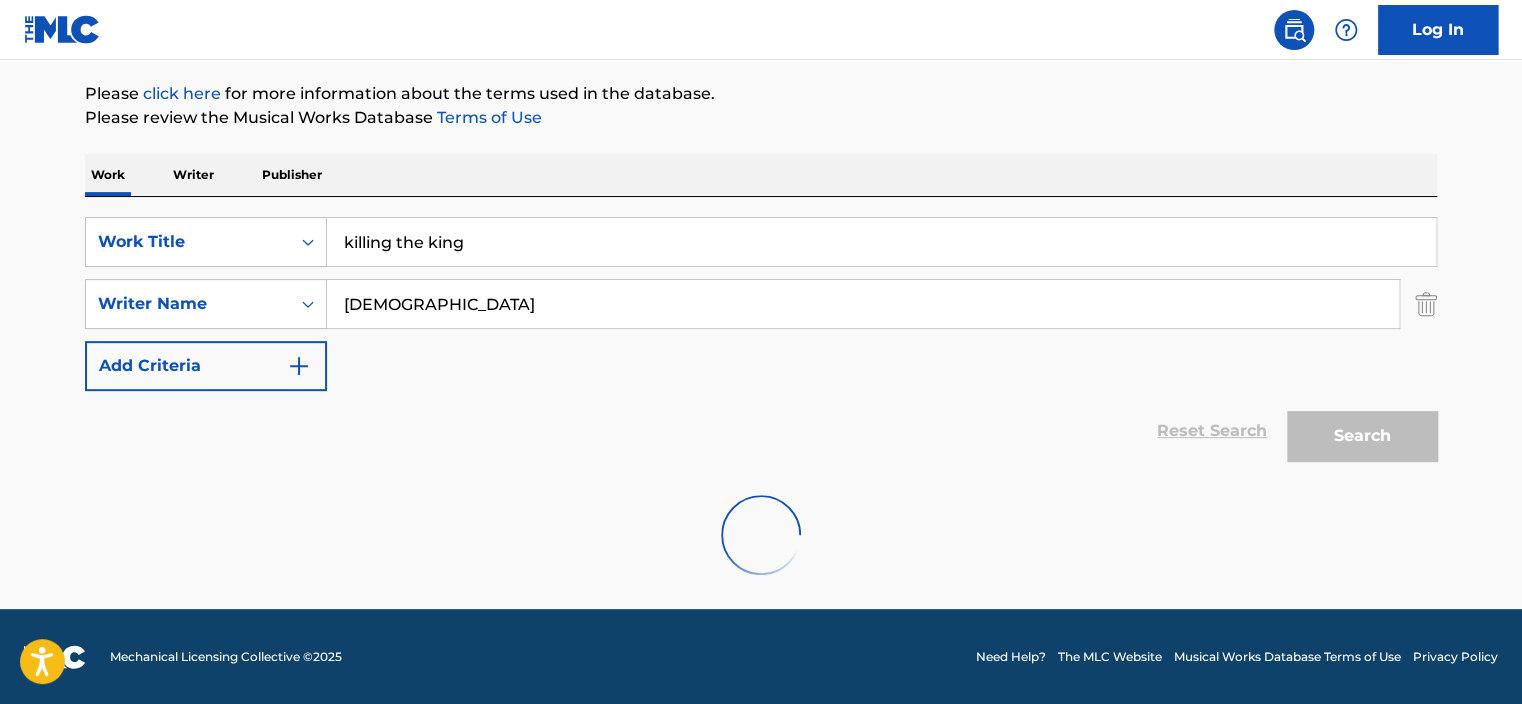 scroll, scrollTop: 491, scrollLeft: 0, axis: vertical 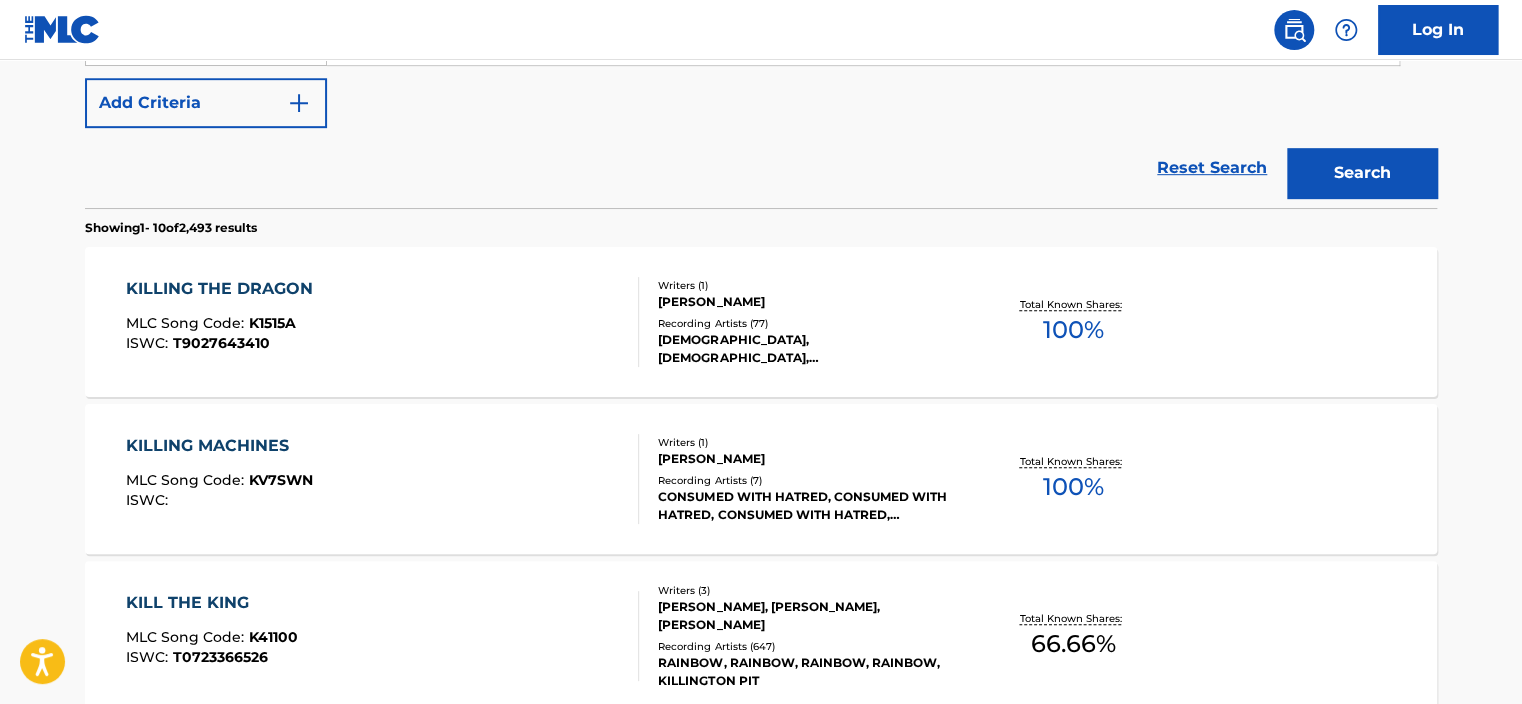 click on "[DEMOGRAPHIC_DATA], [DEMOGRAPHIC_DATA], [DEMOGRAPHIC_DATA], [DEMOGRAPHIC_DATA], [DEMOGRAPHIC_DATA]" at bounding box center [809, 349] 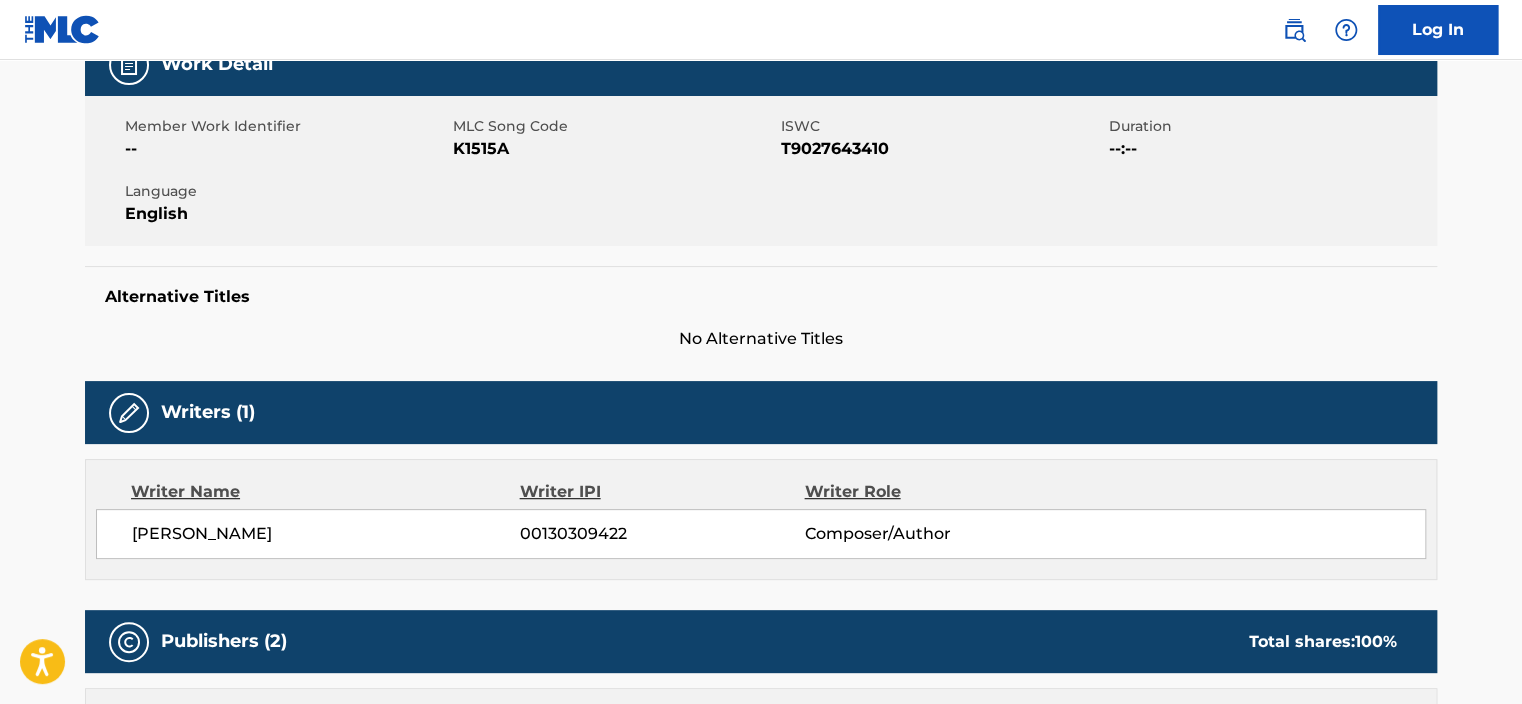 scroll, scrollTop: 0, scrollLeft: 0, axis: both 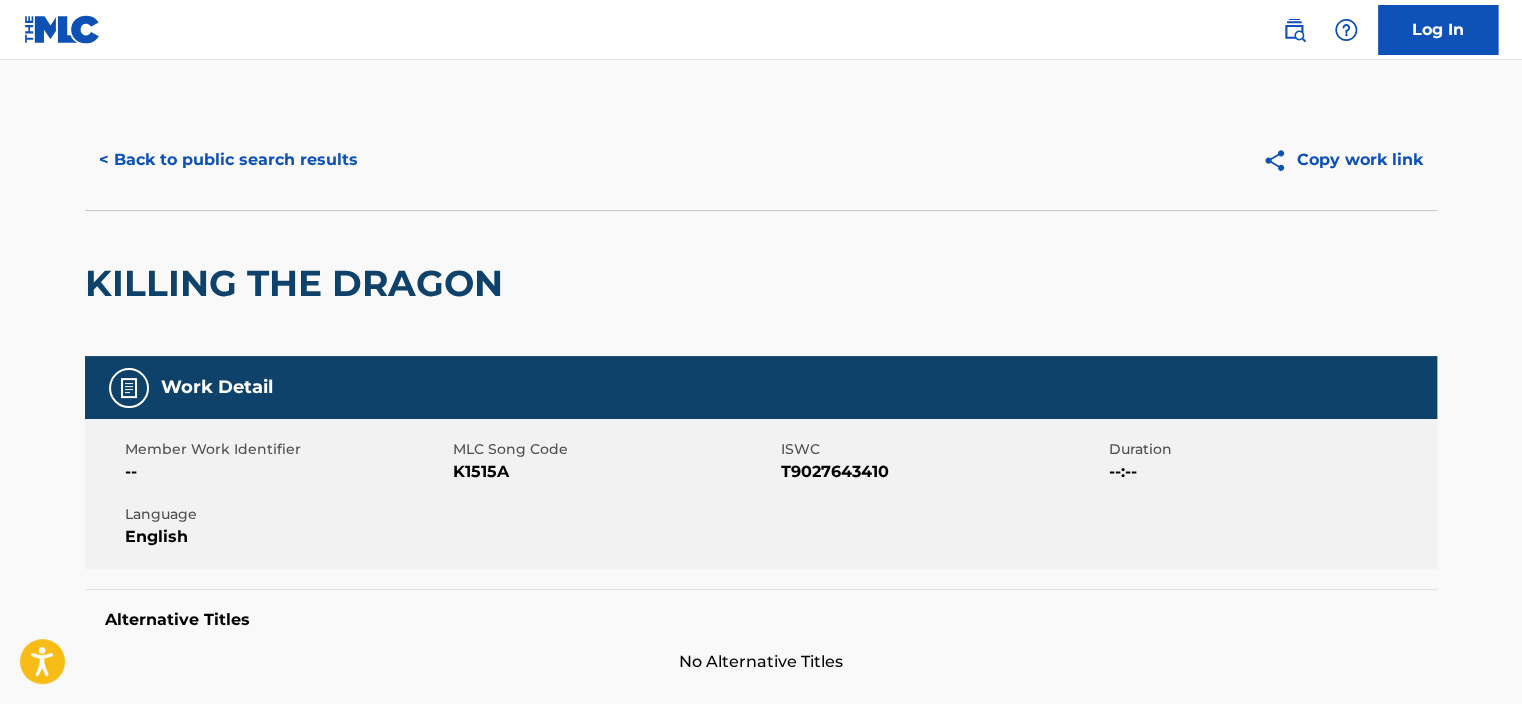 click on "< Back to public search results" at bounding box center [228, 160] 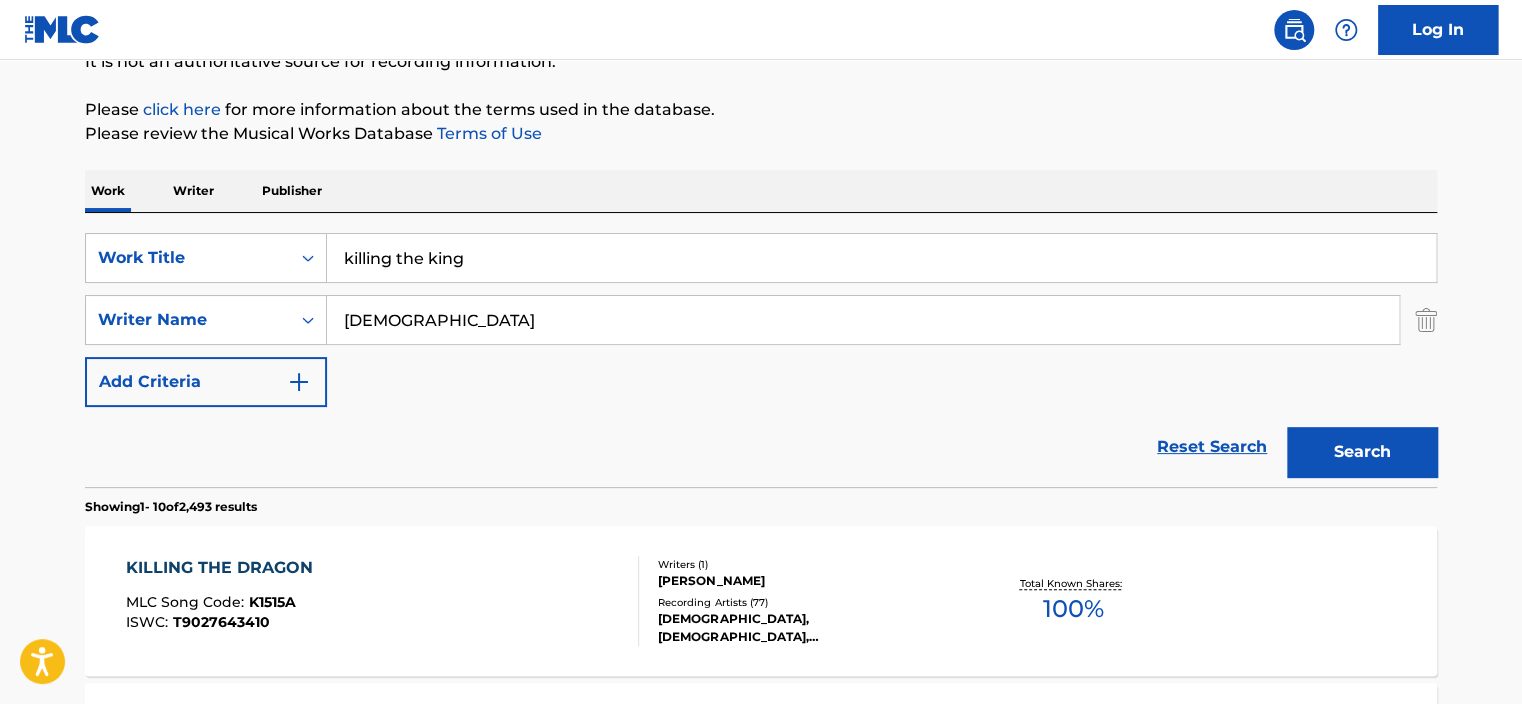 scroll, scrollTop: 0, scrollLeft: 0, axis: both 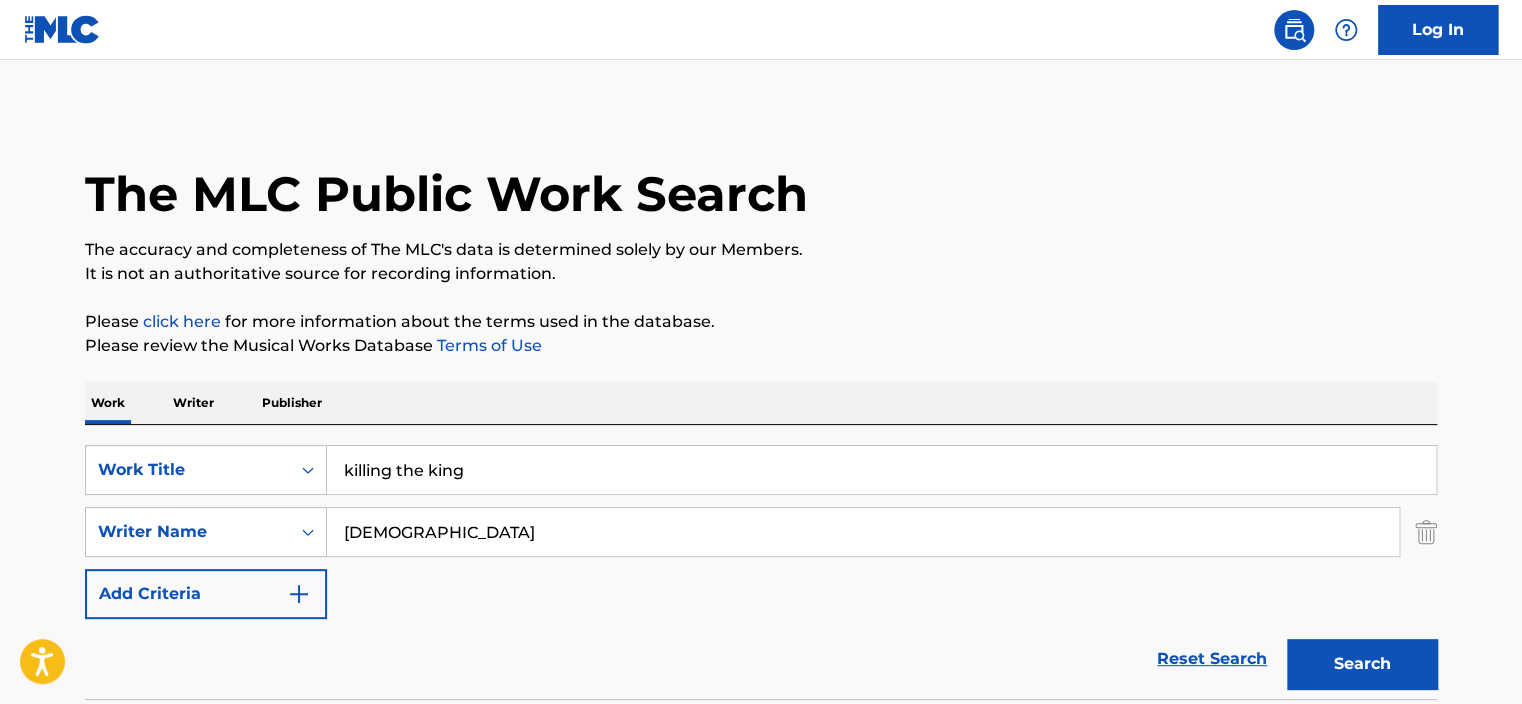 click on "killing the king" at bounding box center (881, 470) 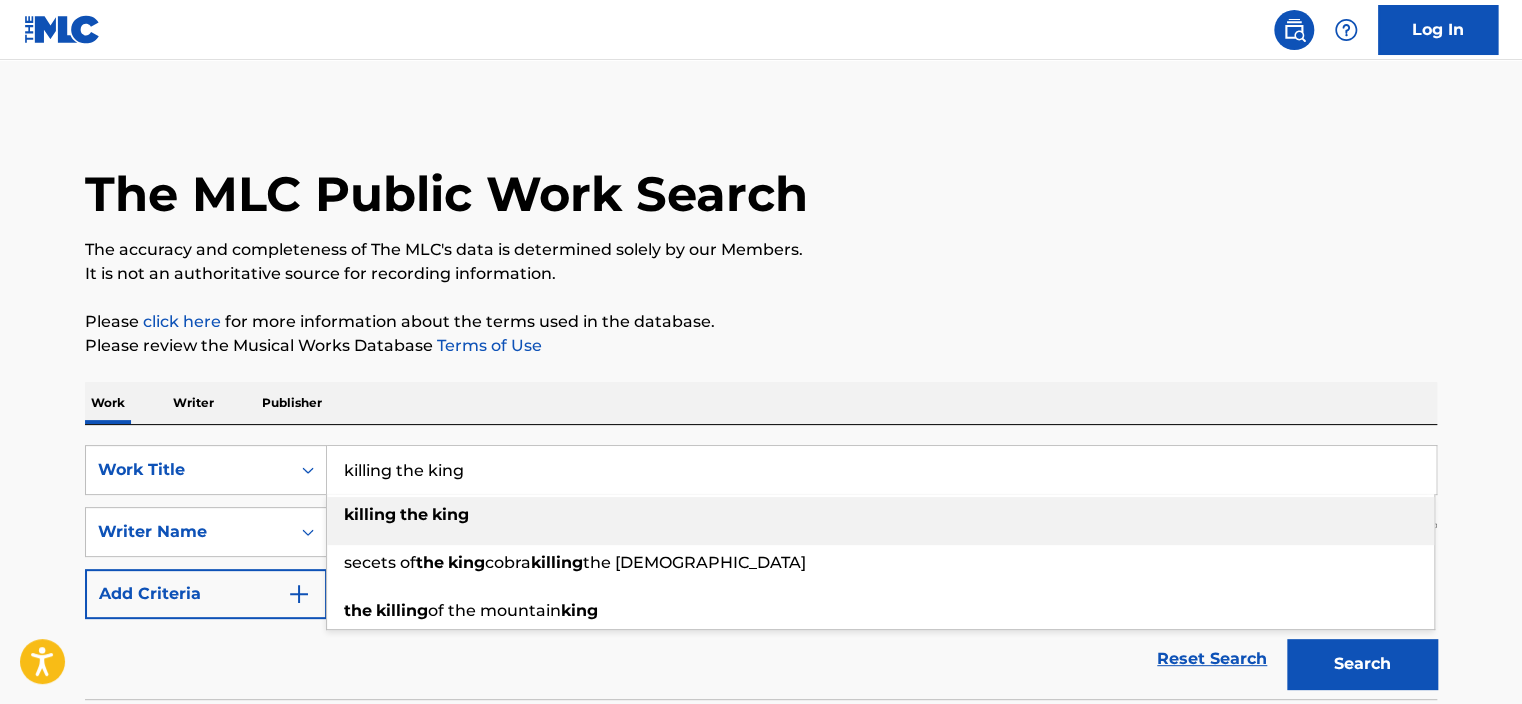 click on "killing the king" at bounding box center [881, 470] 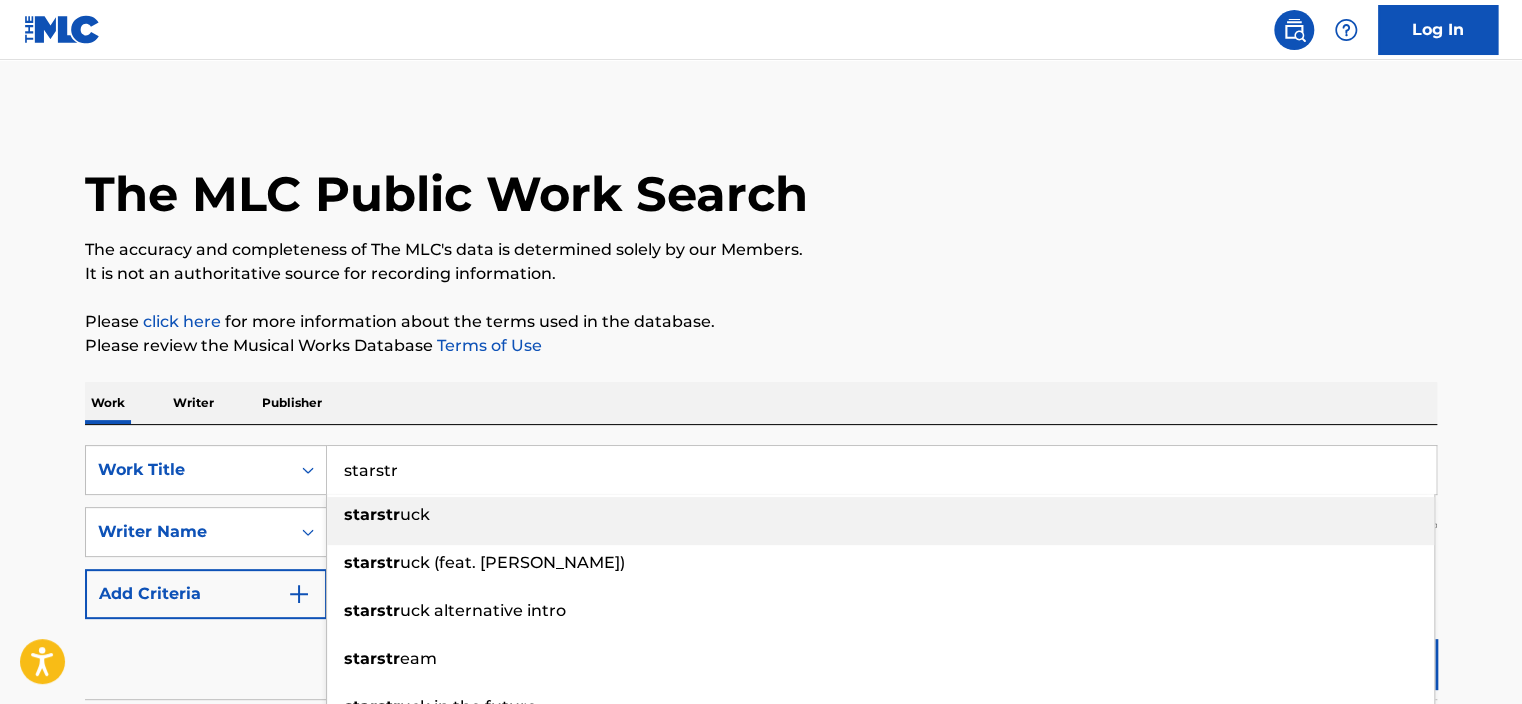 click on "starstr uck" at bounding box center (880, 521) 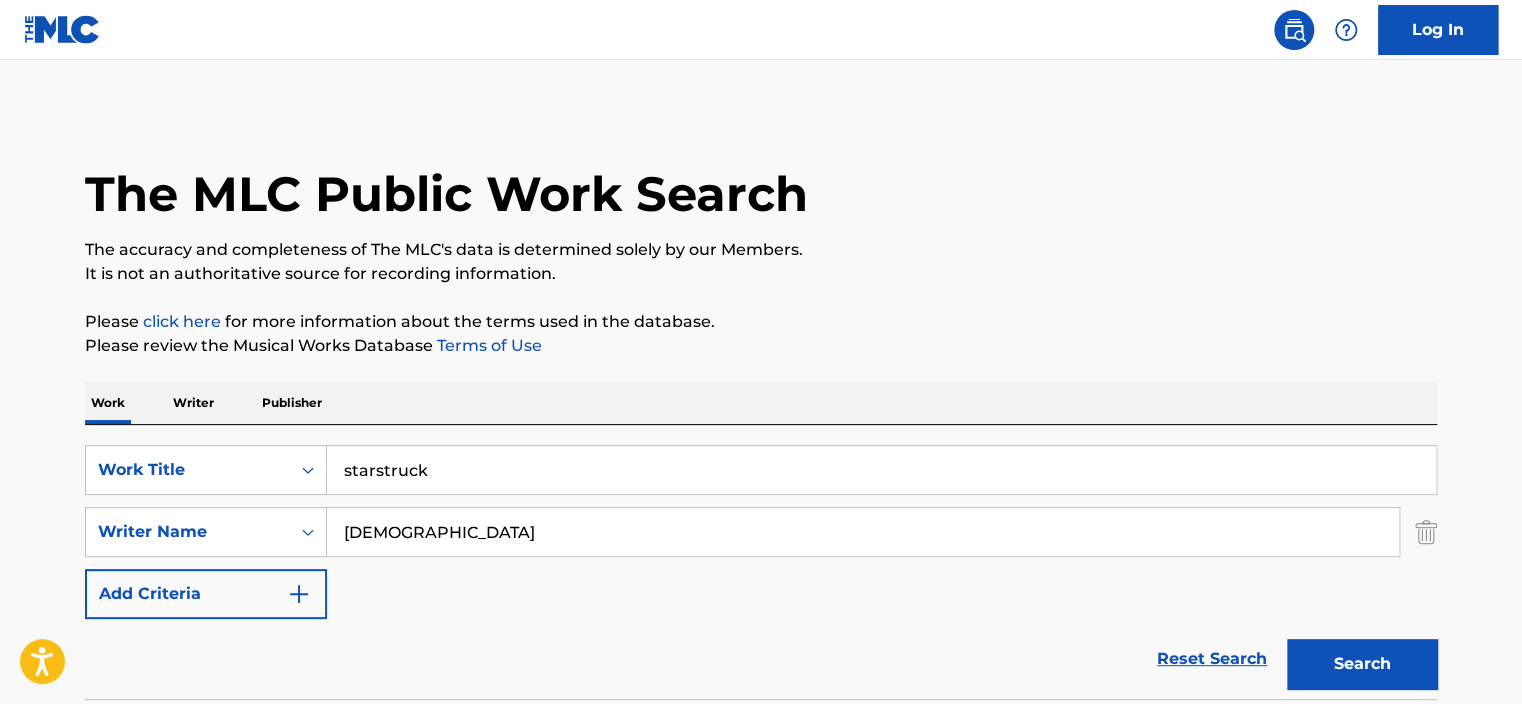 click on "Search" at bounding box center (1362, 664) 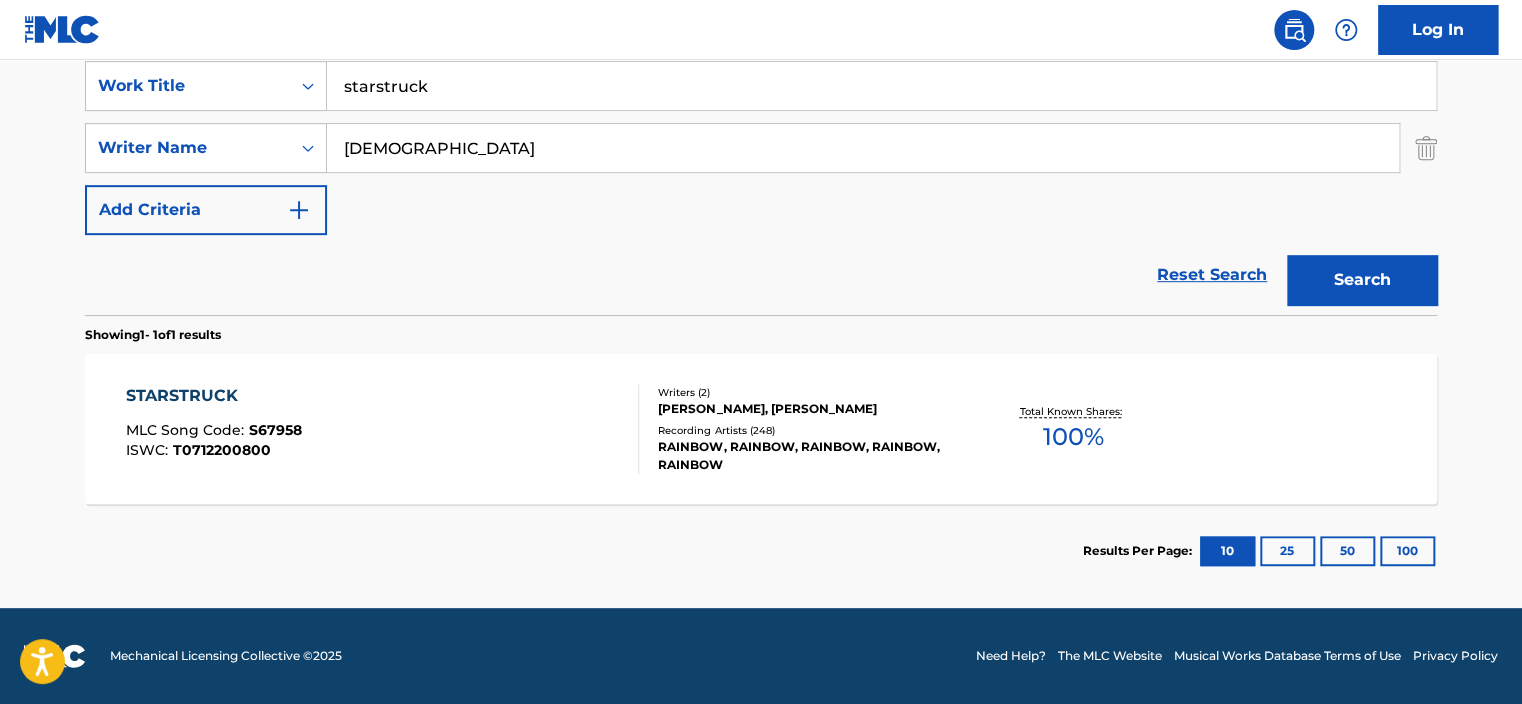 click on "RAINBOW, RAINBOW, RAINBOW, RAINBOW, RAINBOW" at bounding box center (809, 456) 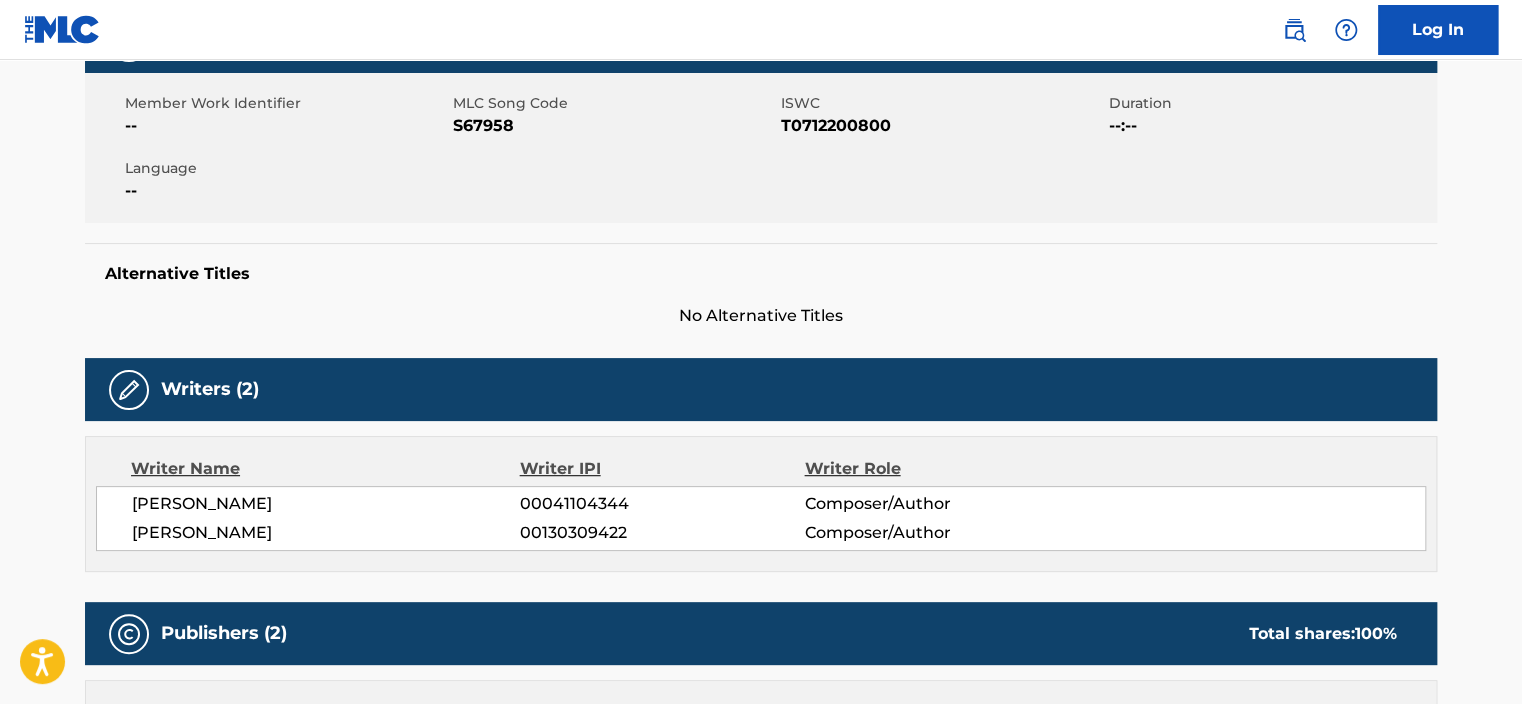 scroll, scrollTop: 0, scrollLeft: 0, axis: both 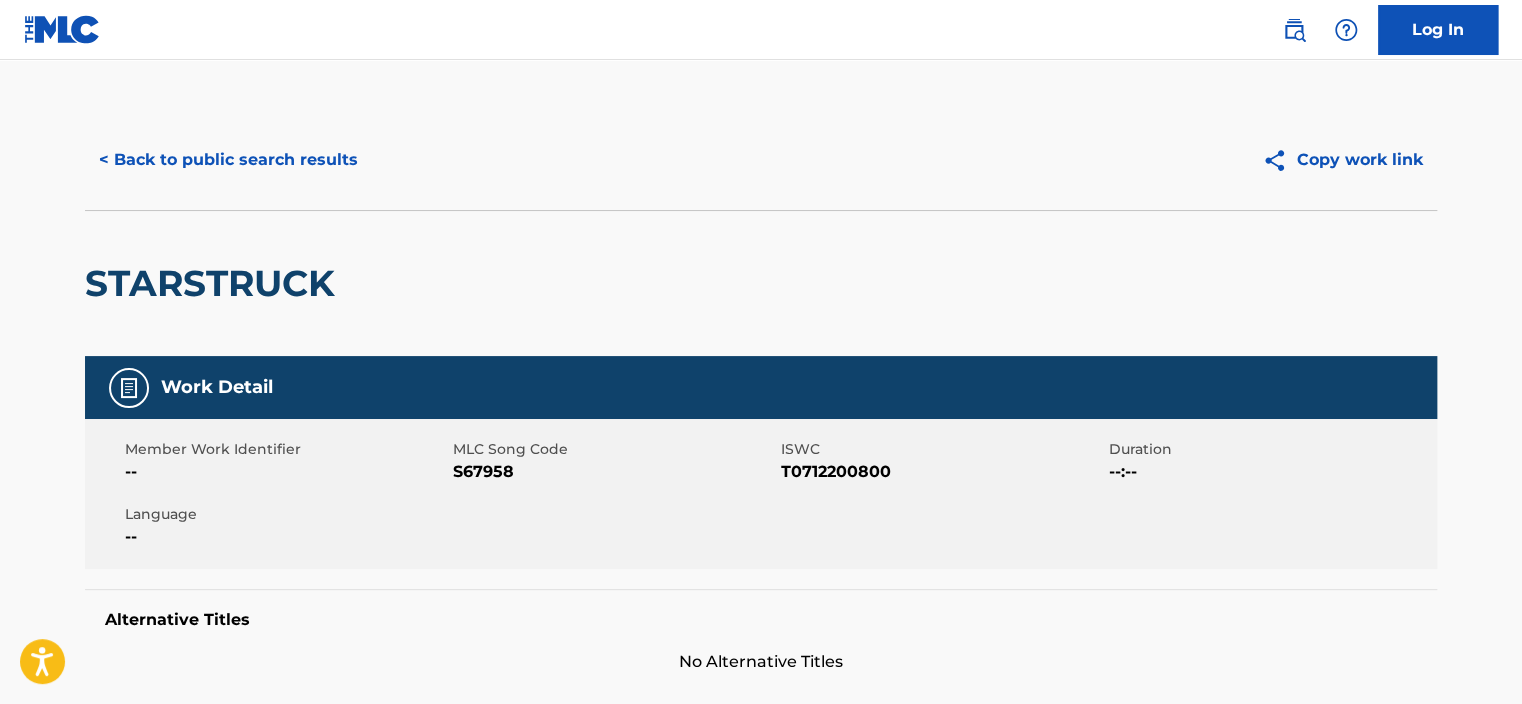 click on "< Back to public search results" at bounding box center (228, 160) 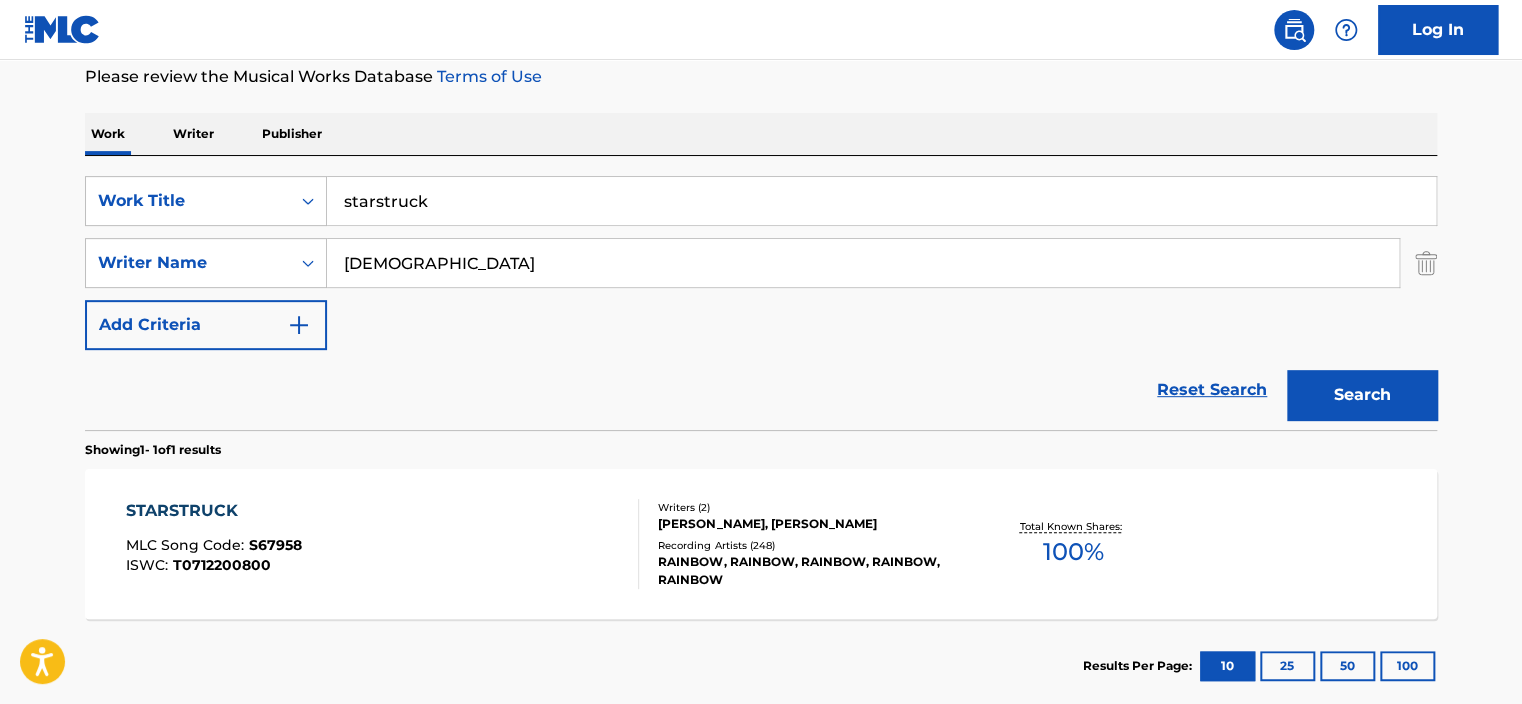 click on "starstruck" at bounding box center [881, 201] 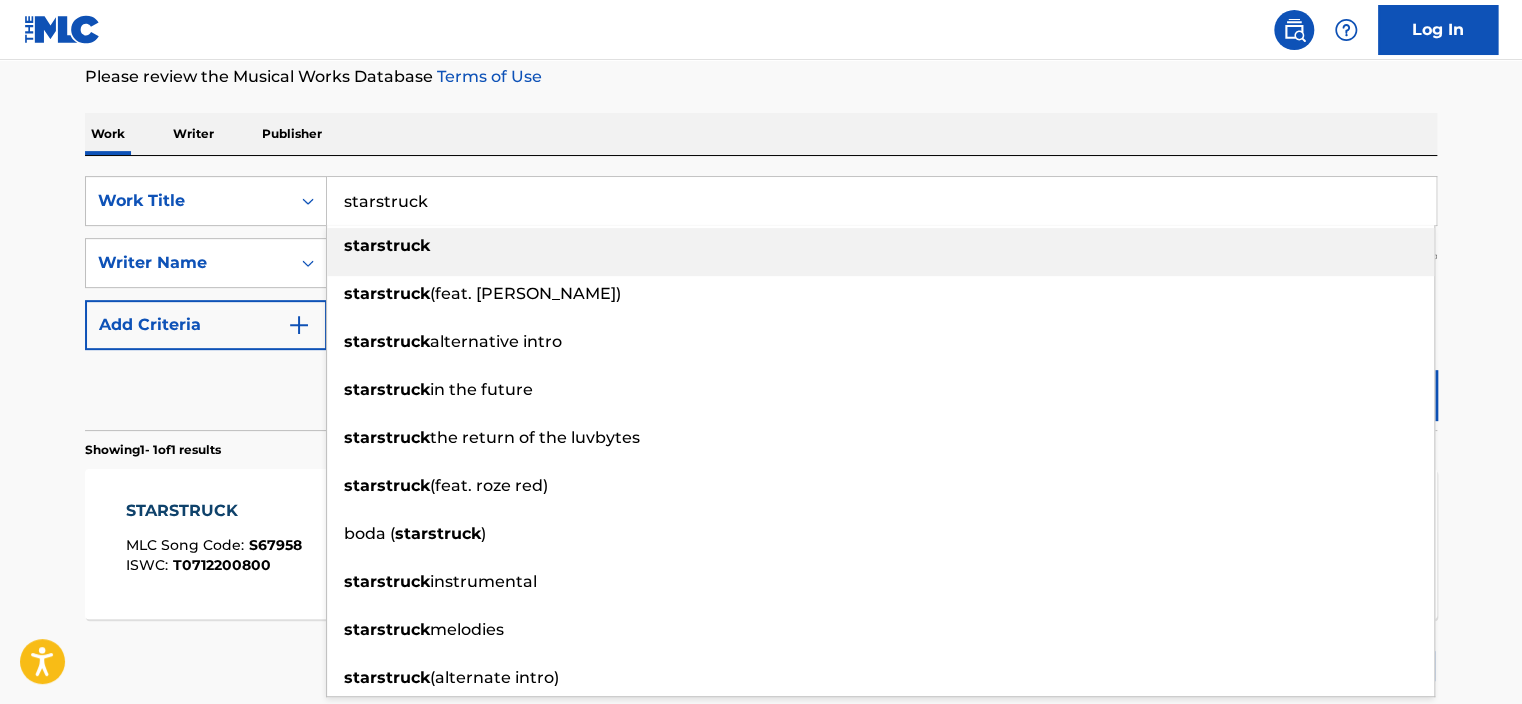 click on "starstruck" at bounding box center (881, 201) 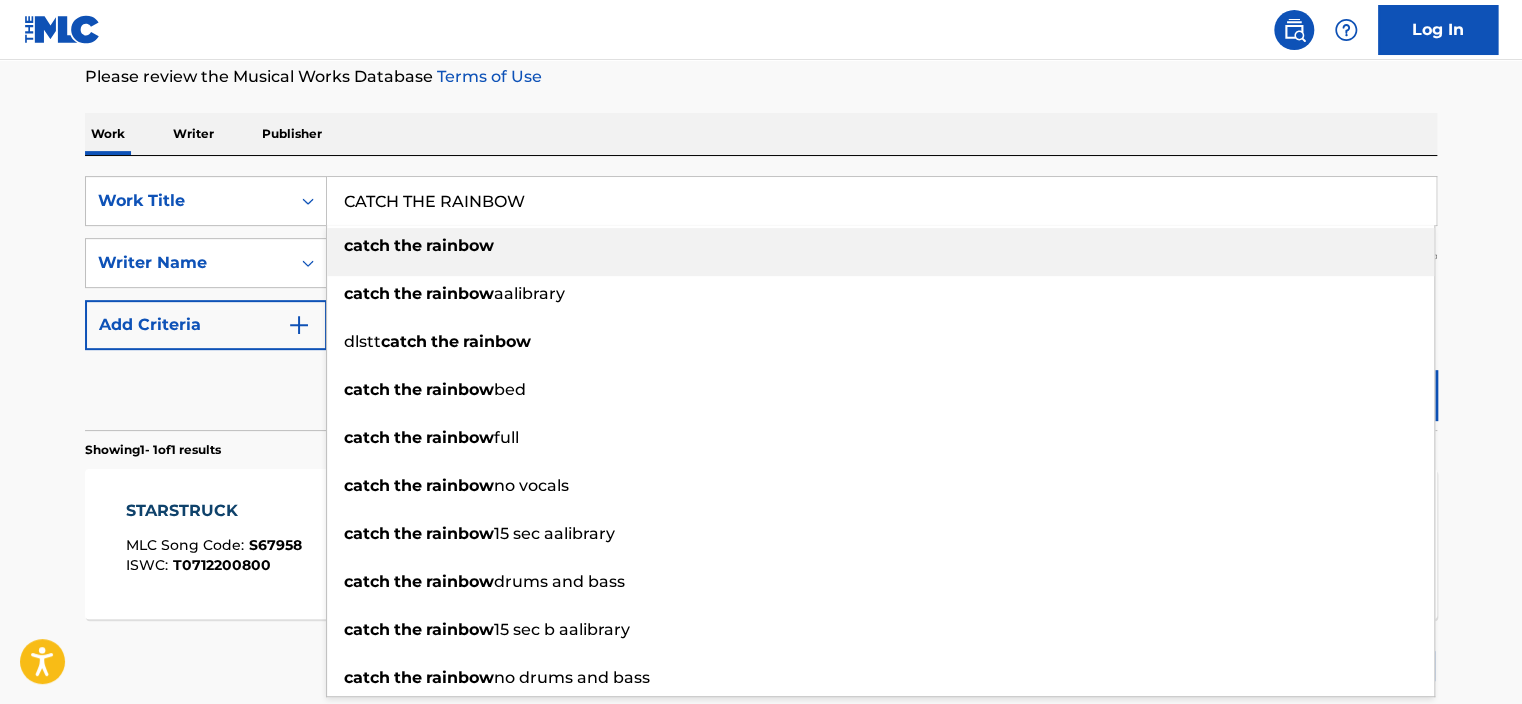 click on "catch   the   rainbow" at bounding box center [880, 246] 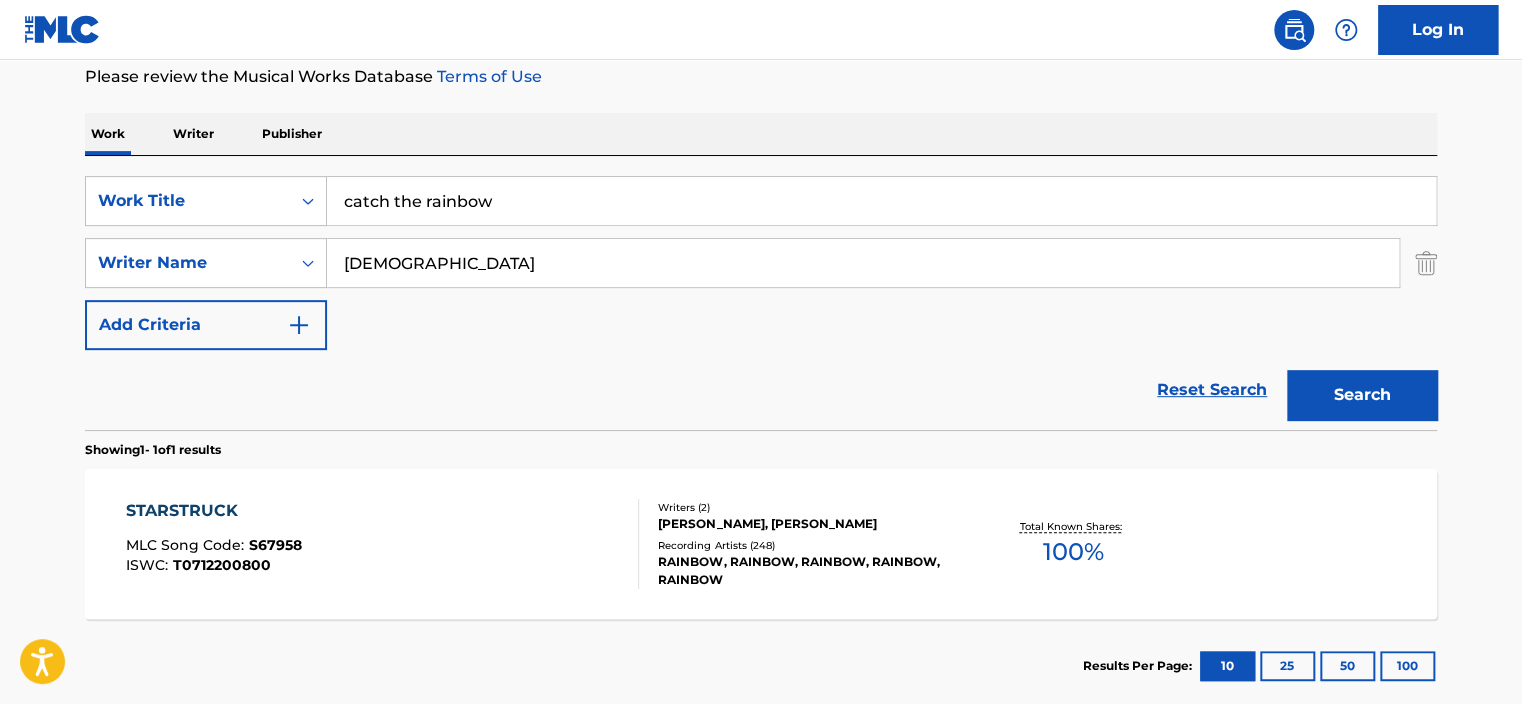 click on "Search" at bounding box center (1362, 395) 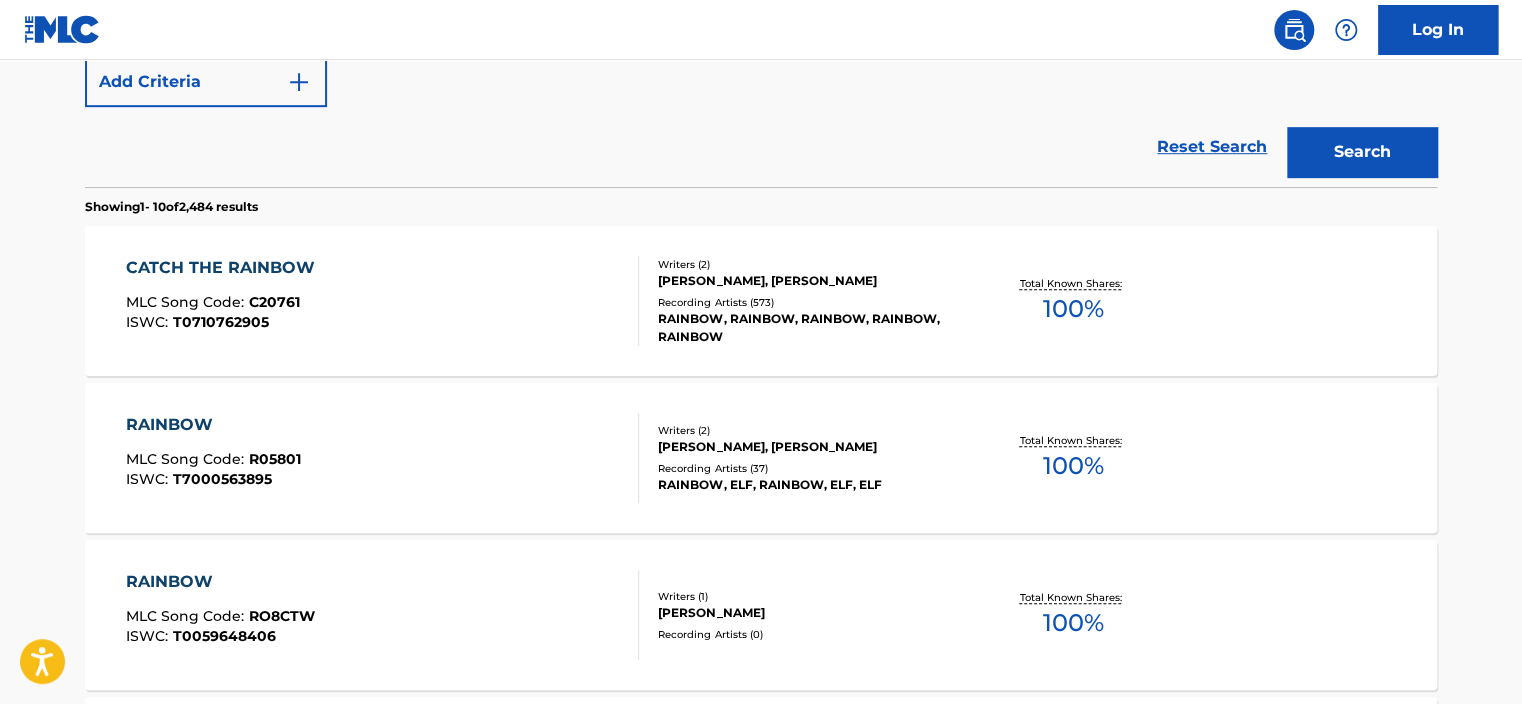 scroll, scrollTop: 512, scrollLeft: 0, axis: vertical 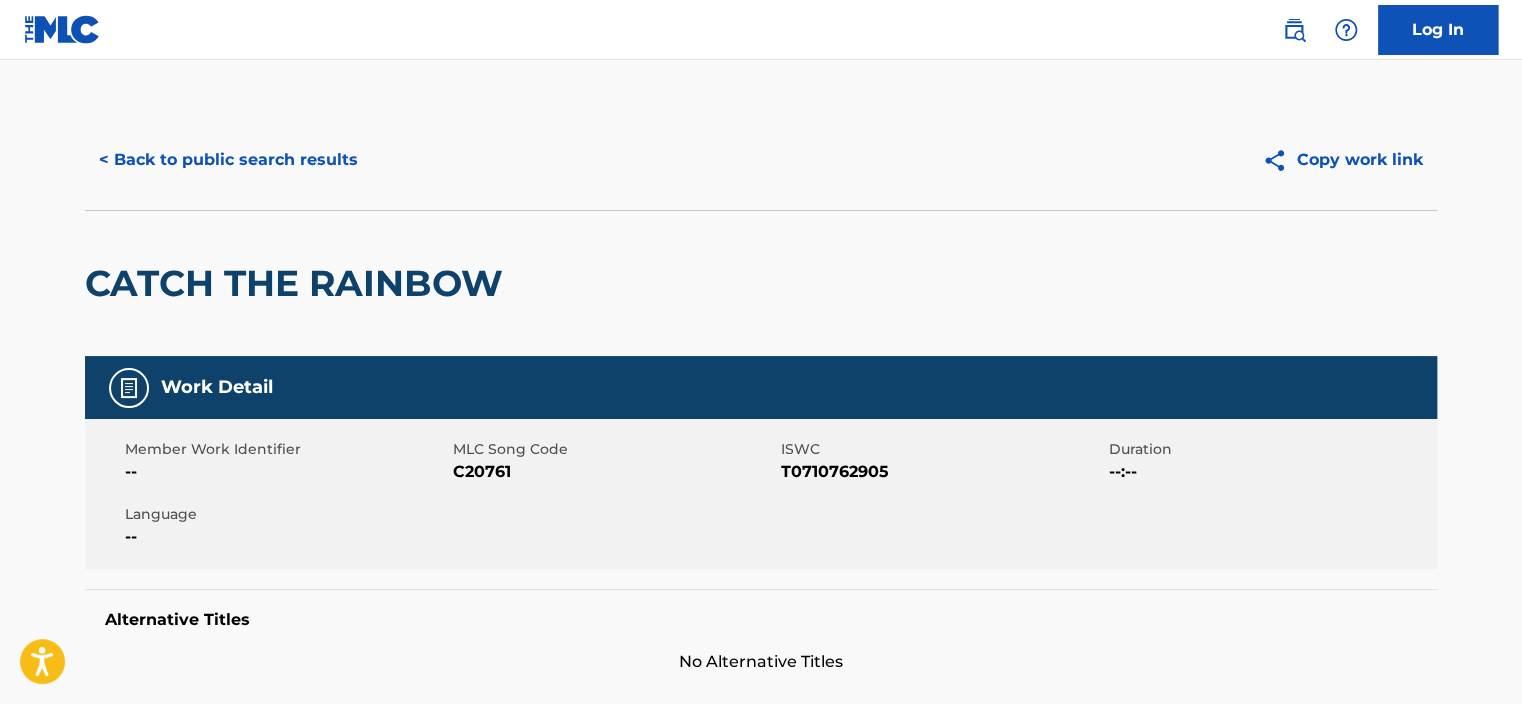 click on "< Back to public search results" at bounding box center (228, 160) 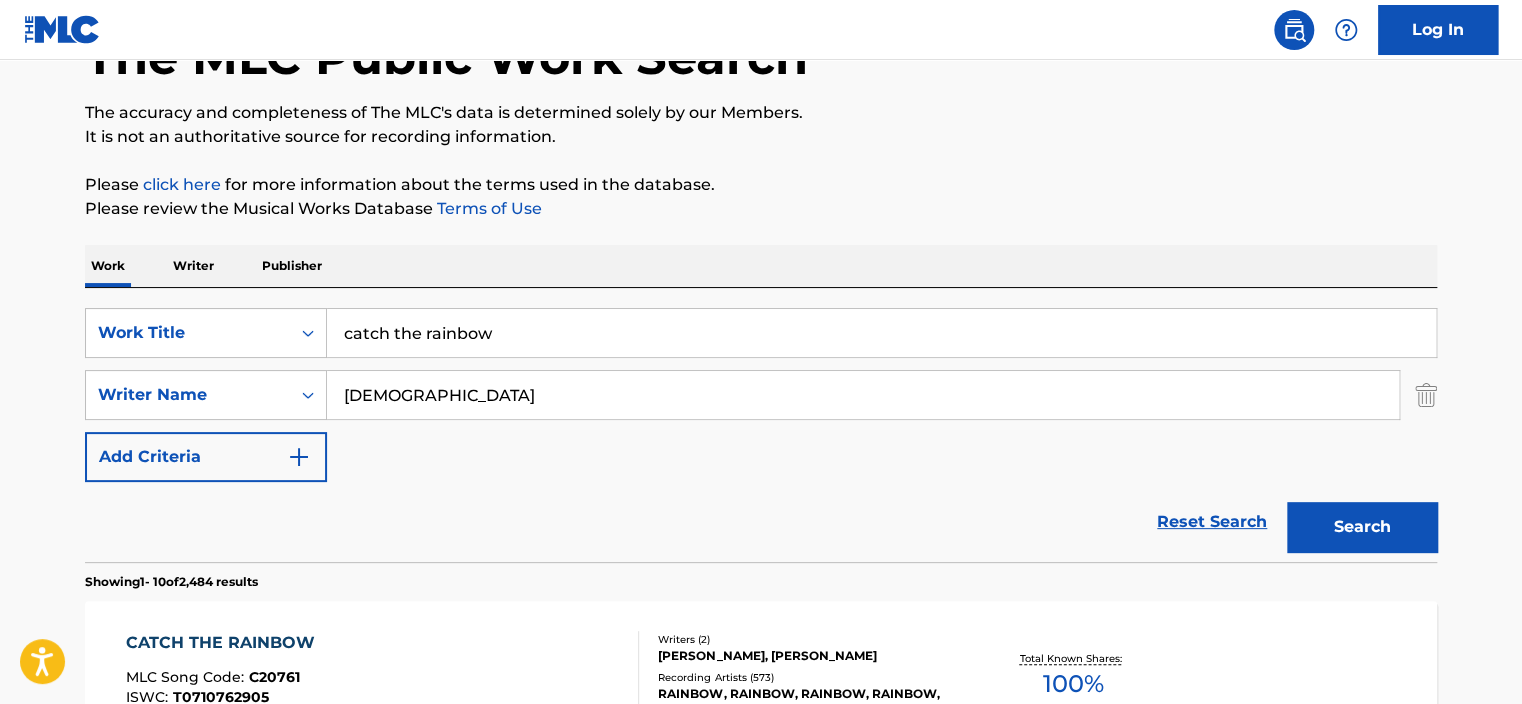 scroll, scrollTop: 89, scrollLeft: 0, axis: vertical 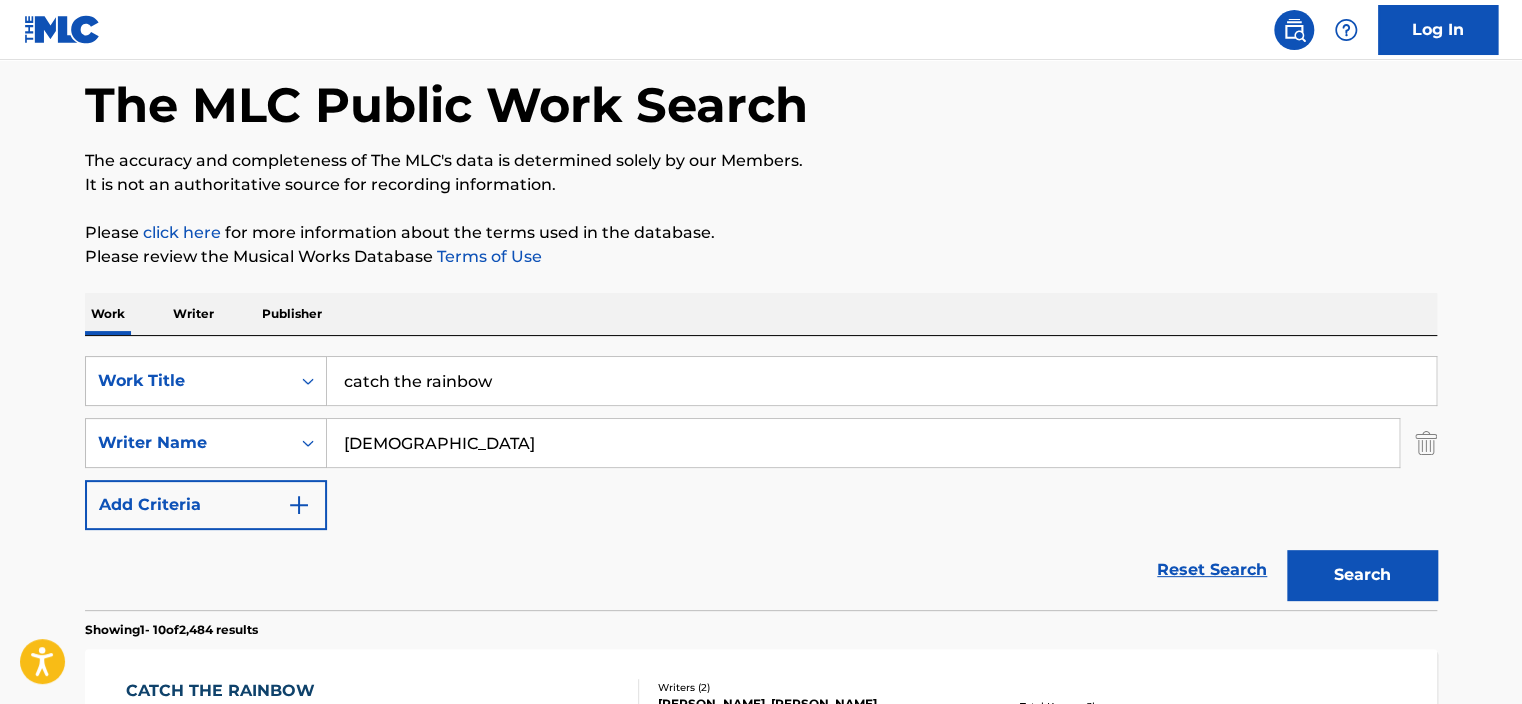 click on "catch the rainbow" at bounding box center (881, 381) 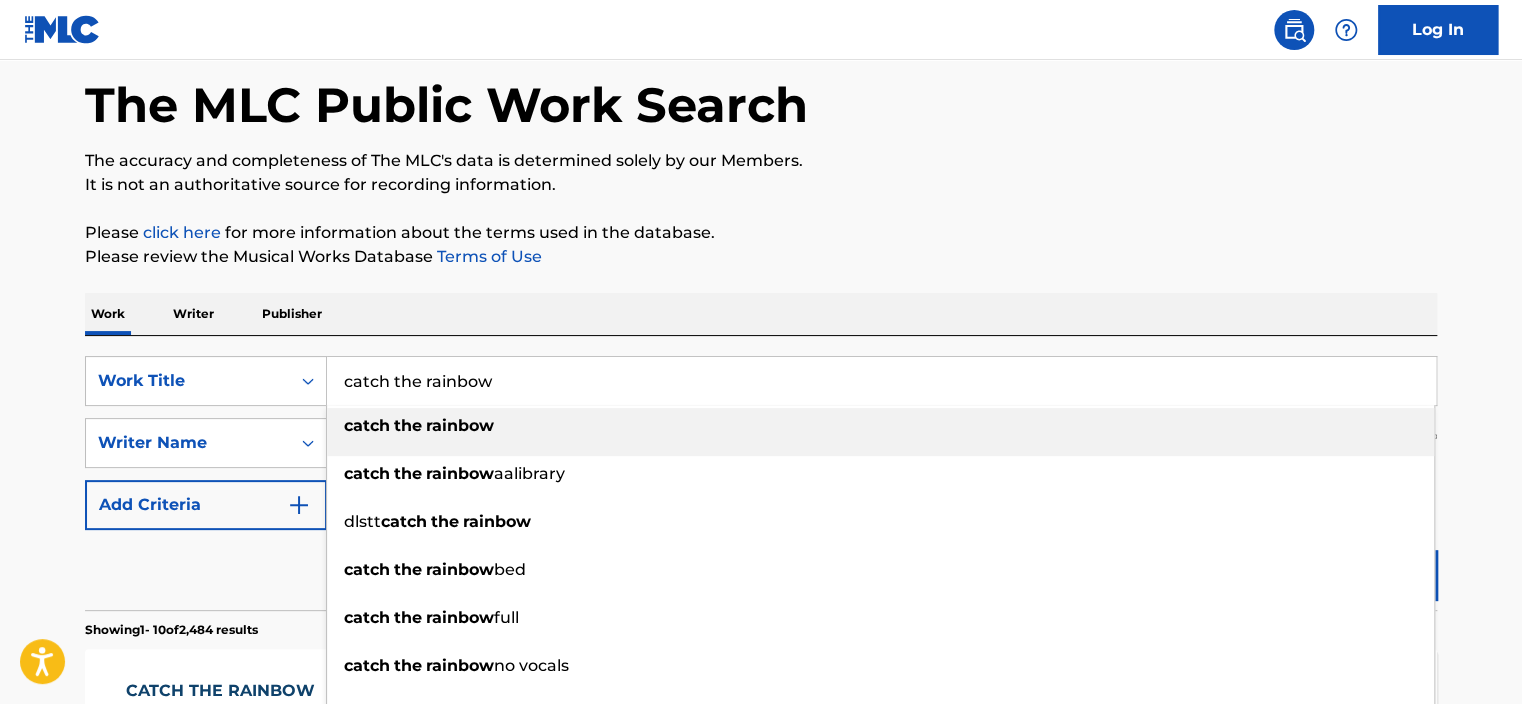 click on "catch the rainbow" at bounding box center [881, 381] 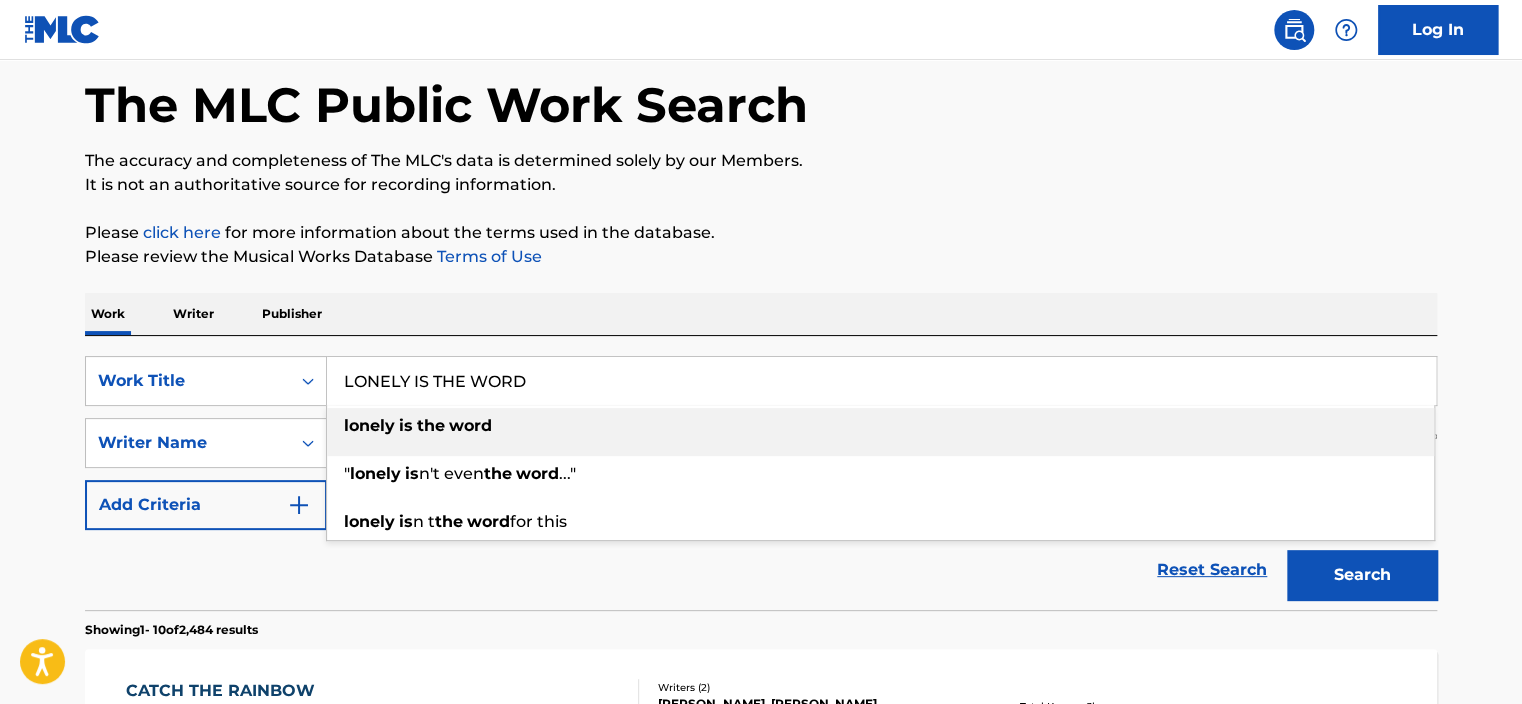 click on "lonely   is   the   word" at bounding box center (880, 426) 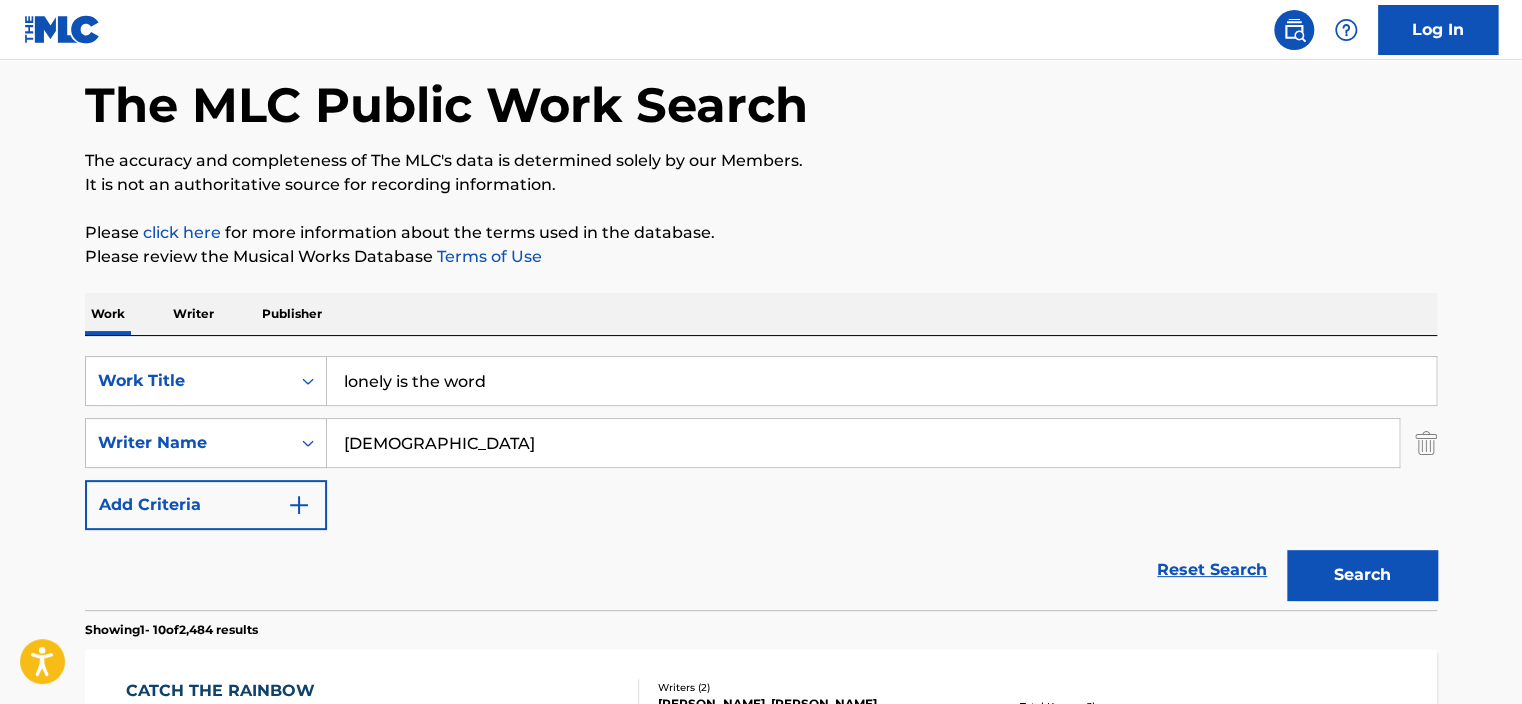 click on "Search" at bounding box center [1362, 575] 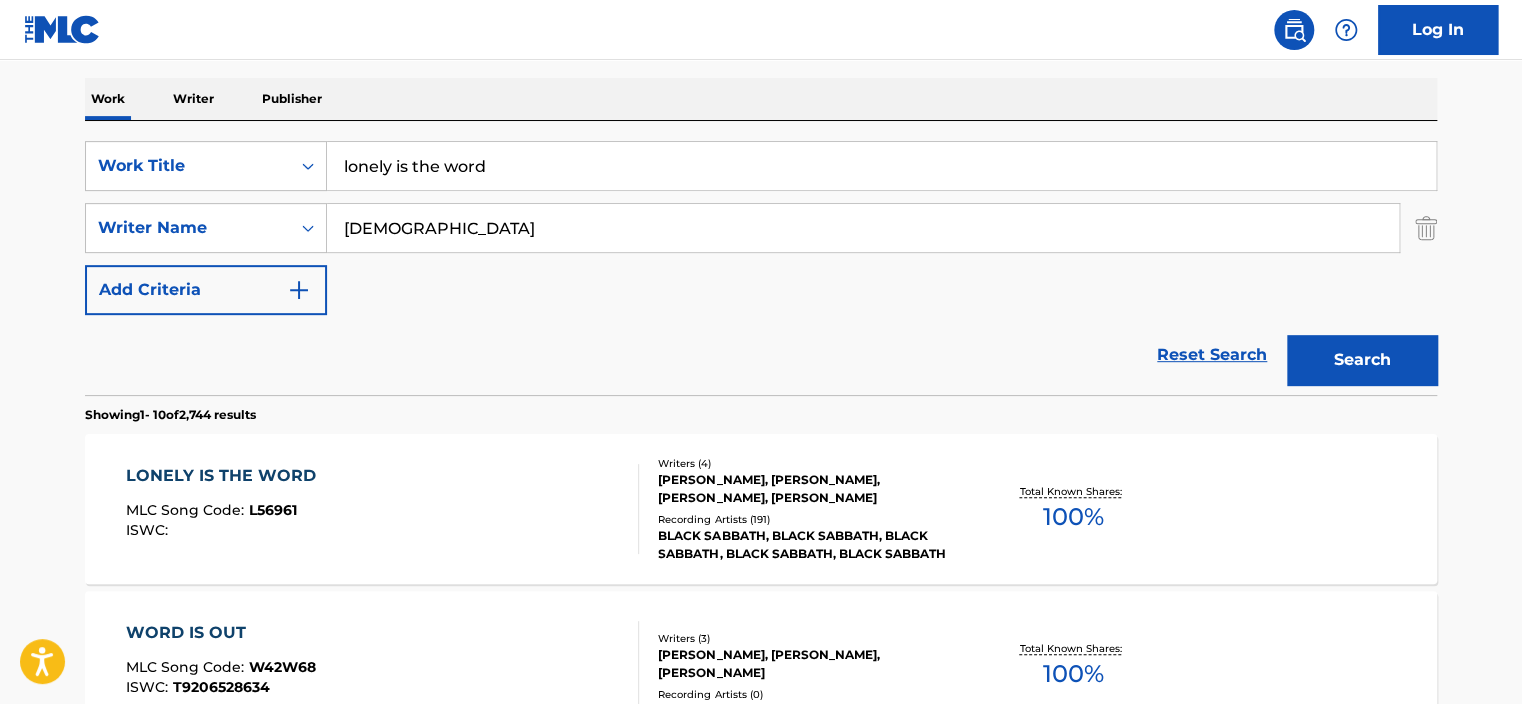 scroll, scrollTop: 304, scrollLeft: 0, axis: vertical 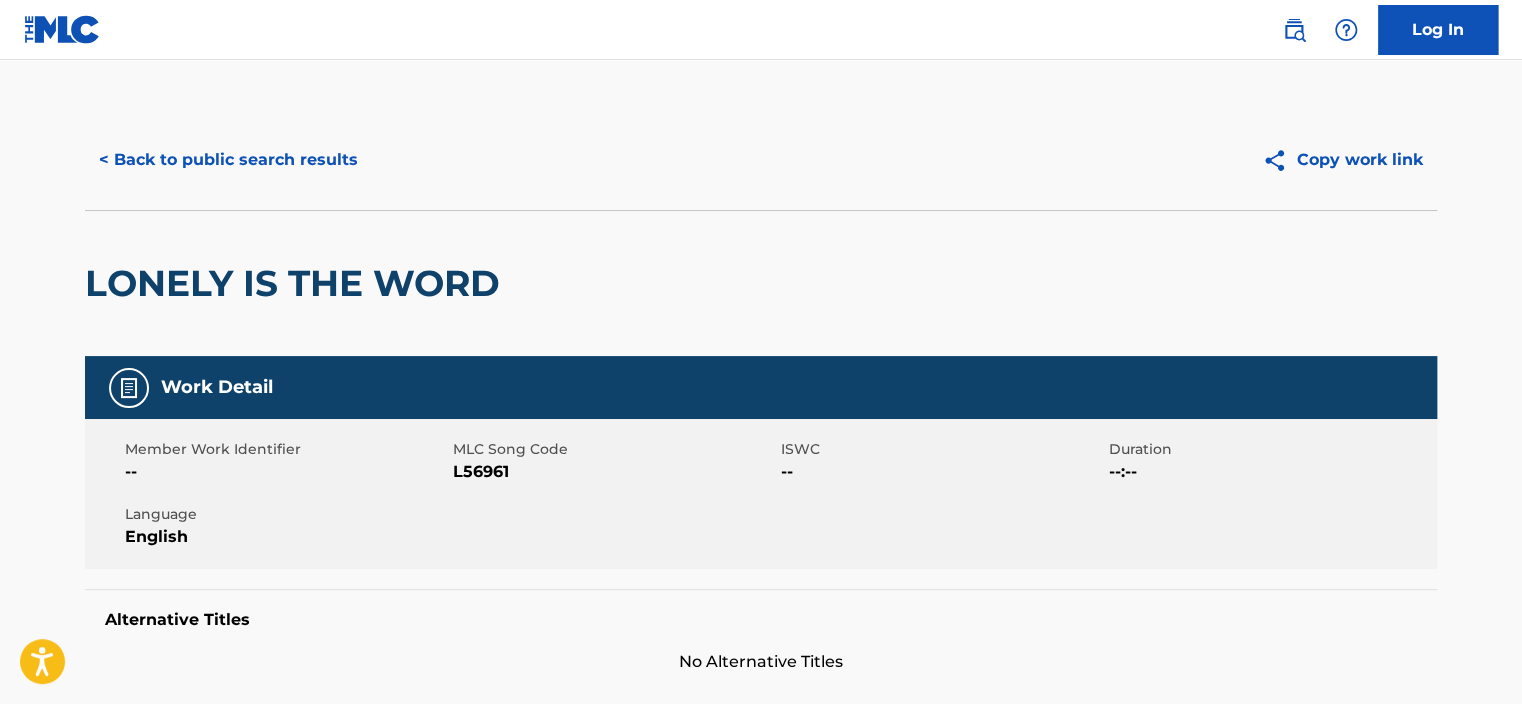click on "< Back to public search results" at bounding box center (228, 160) 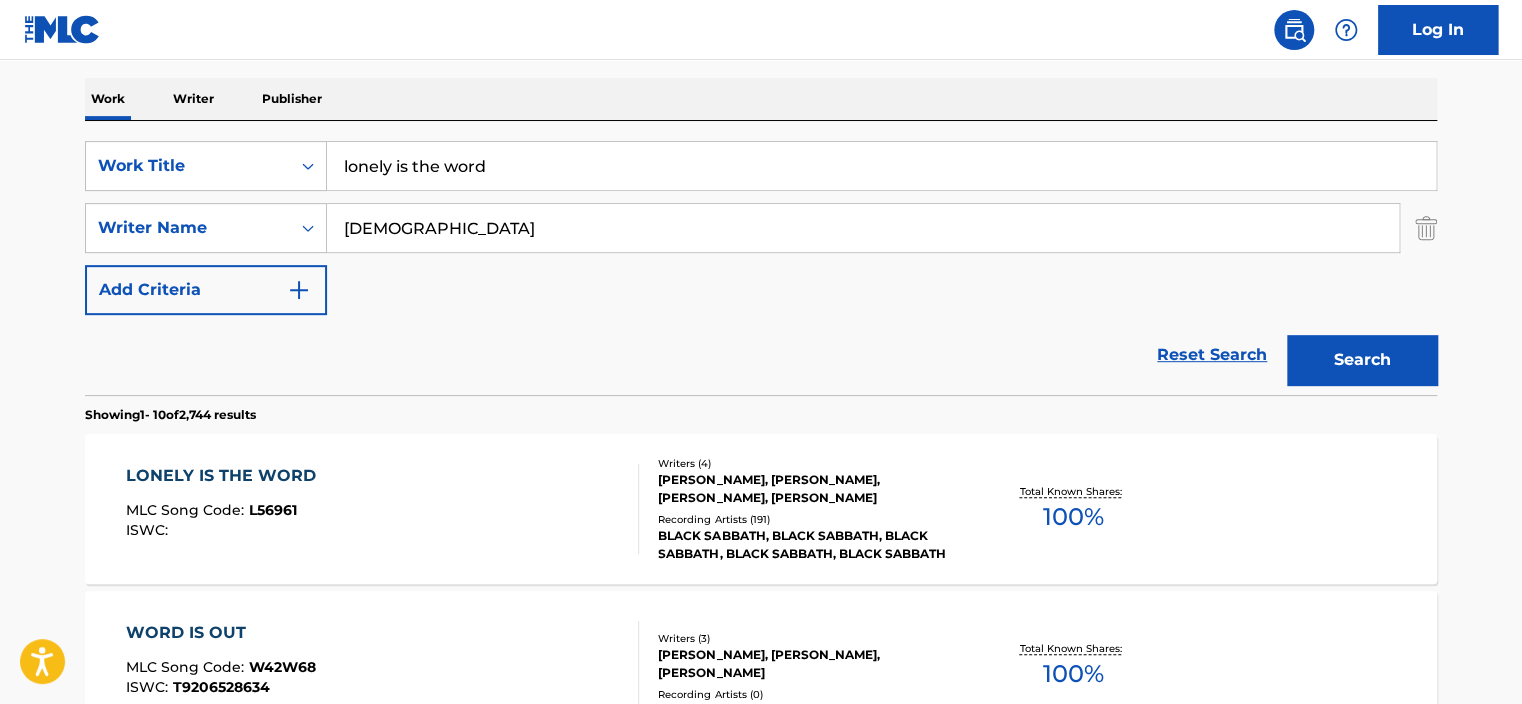 click on "lonely is the word" at bounding box center [881, 166] 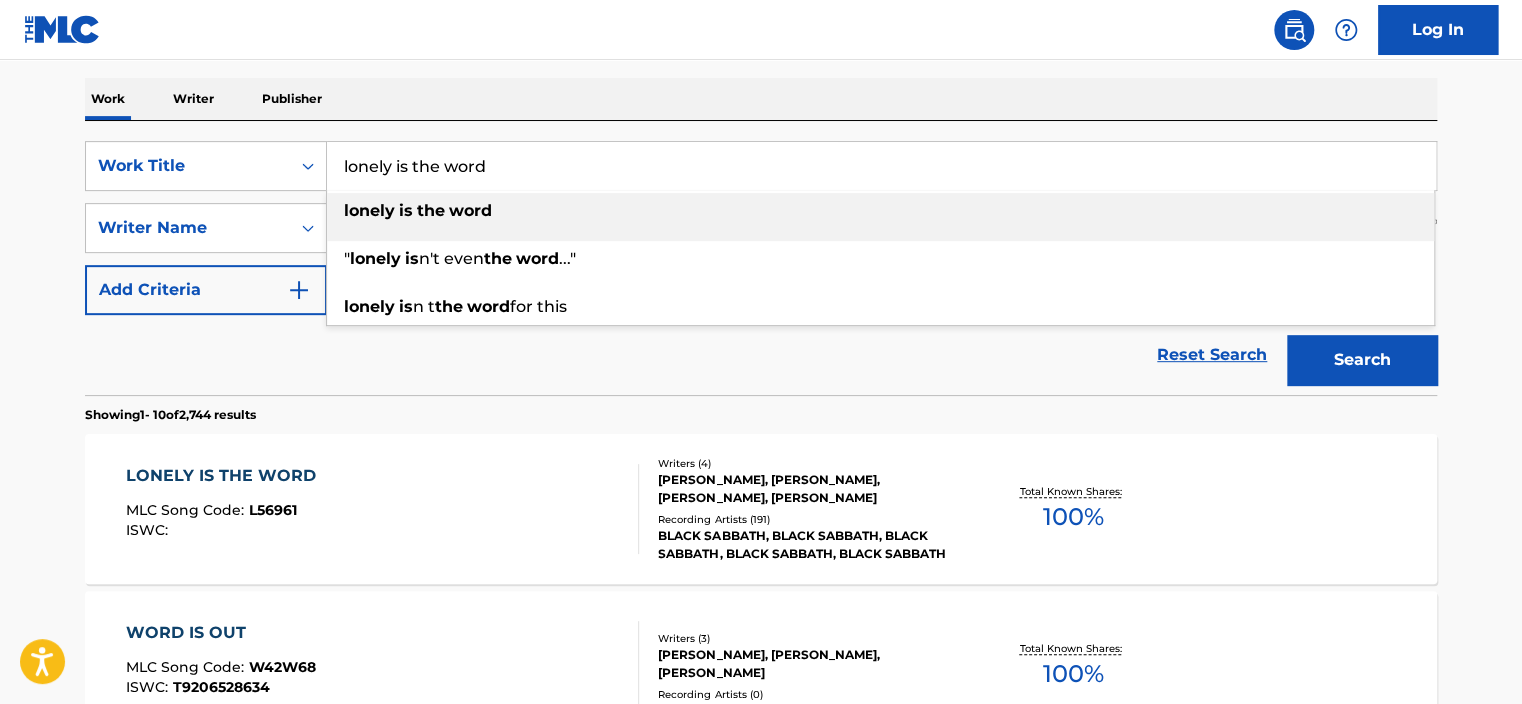 click on "lonely is the word" at bounding box center (881, 166) 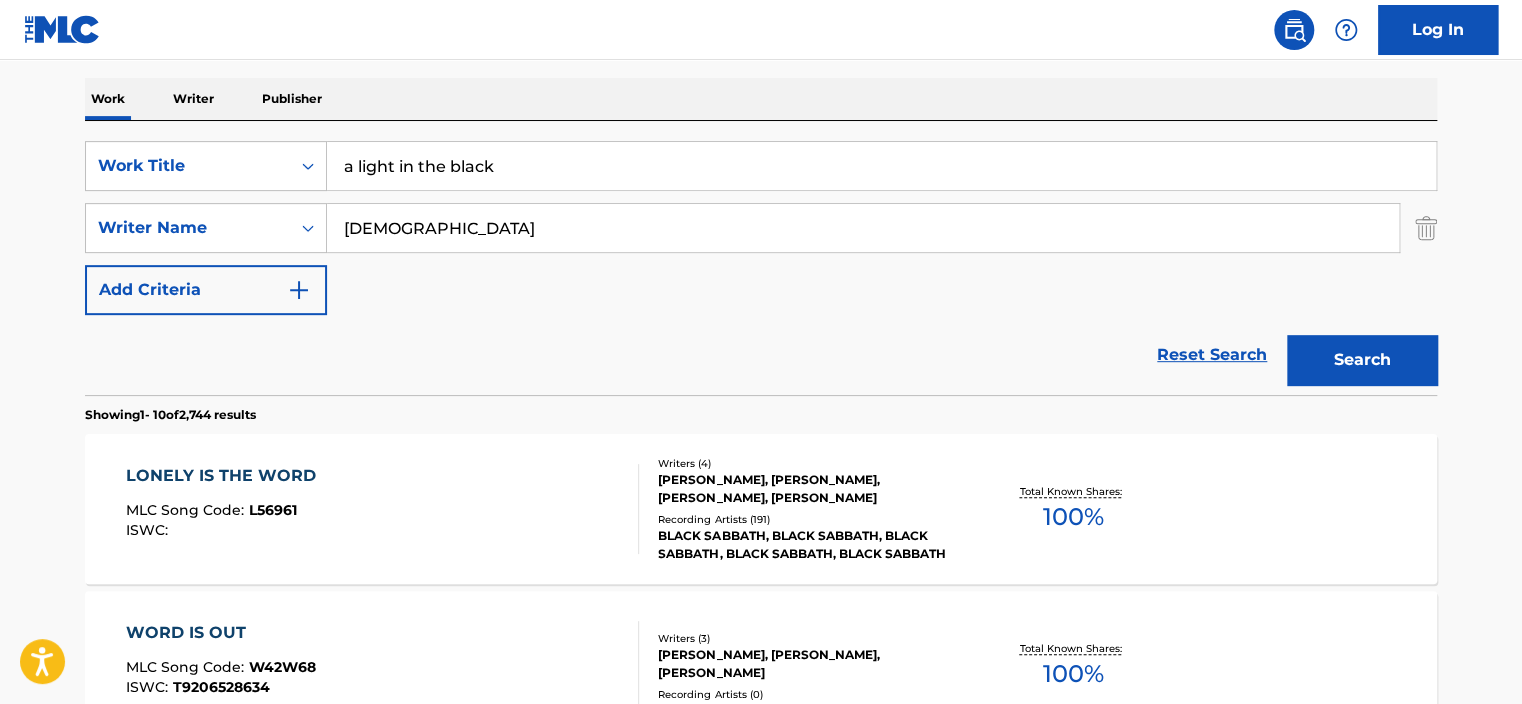 type on "a light in the black" 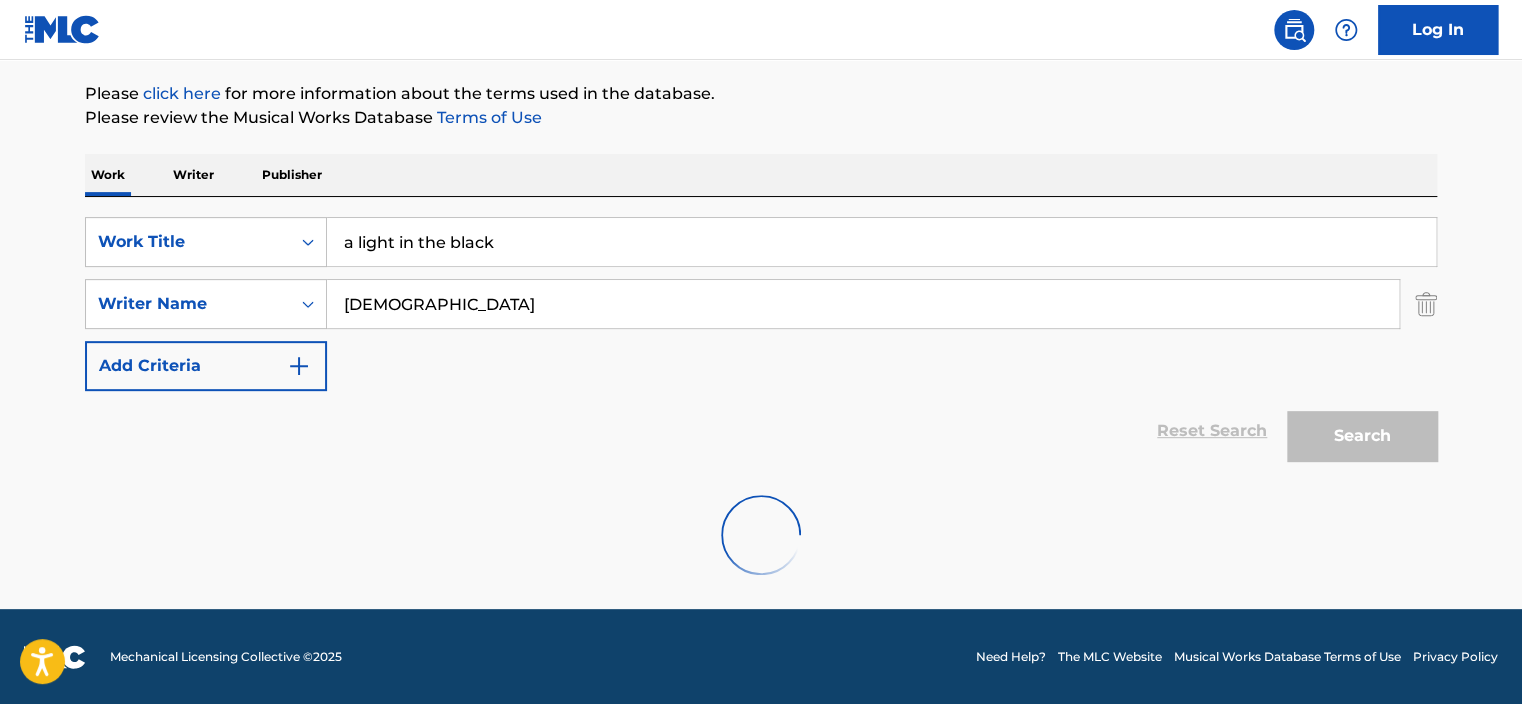 scroll, scrollTop: 304, scrollLeft: 0, axis: vertical 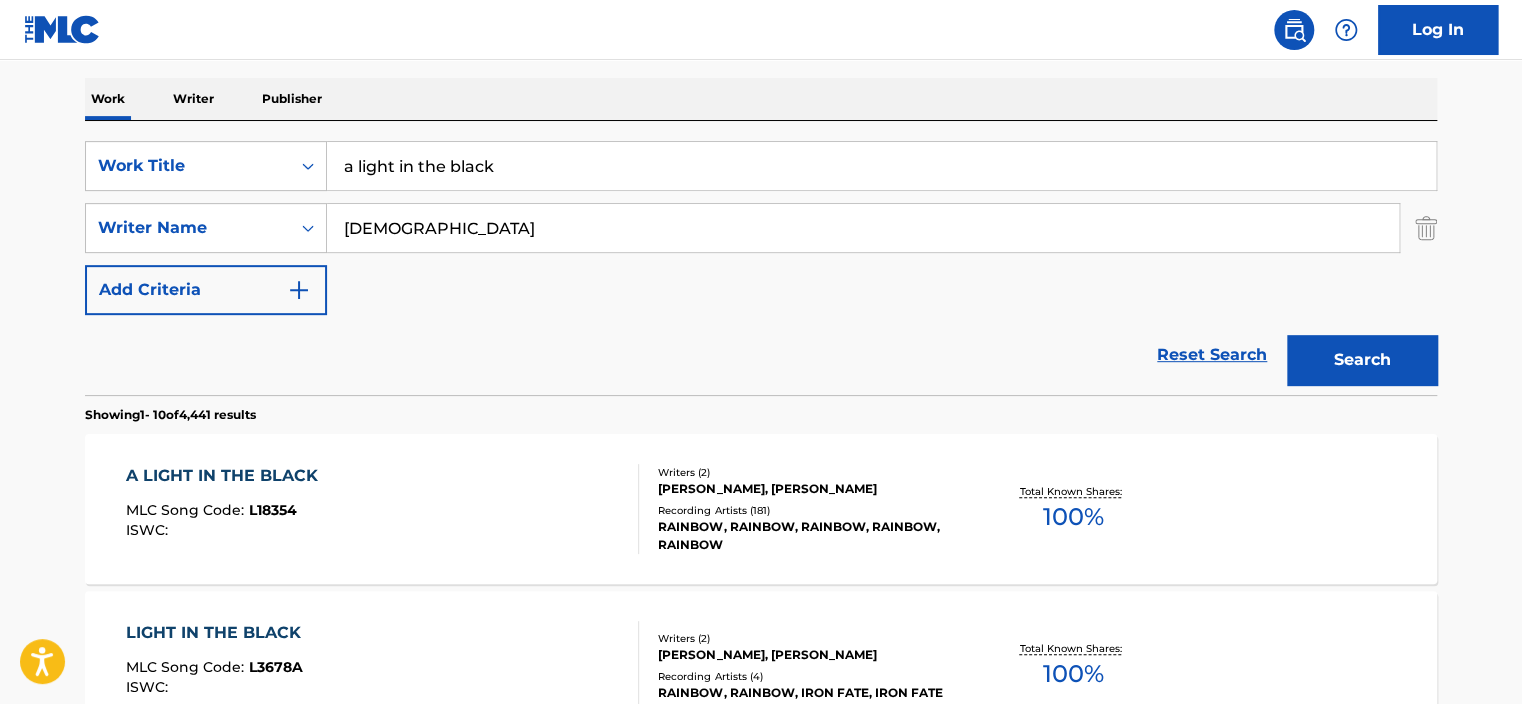 click on "Recording Artists ( 181 )" at bounding box center (809, 510) 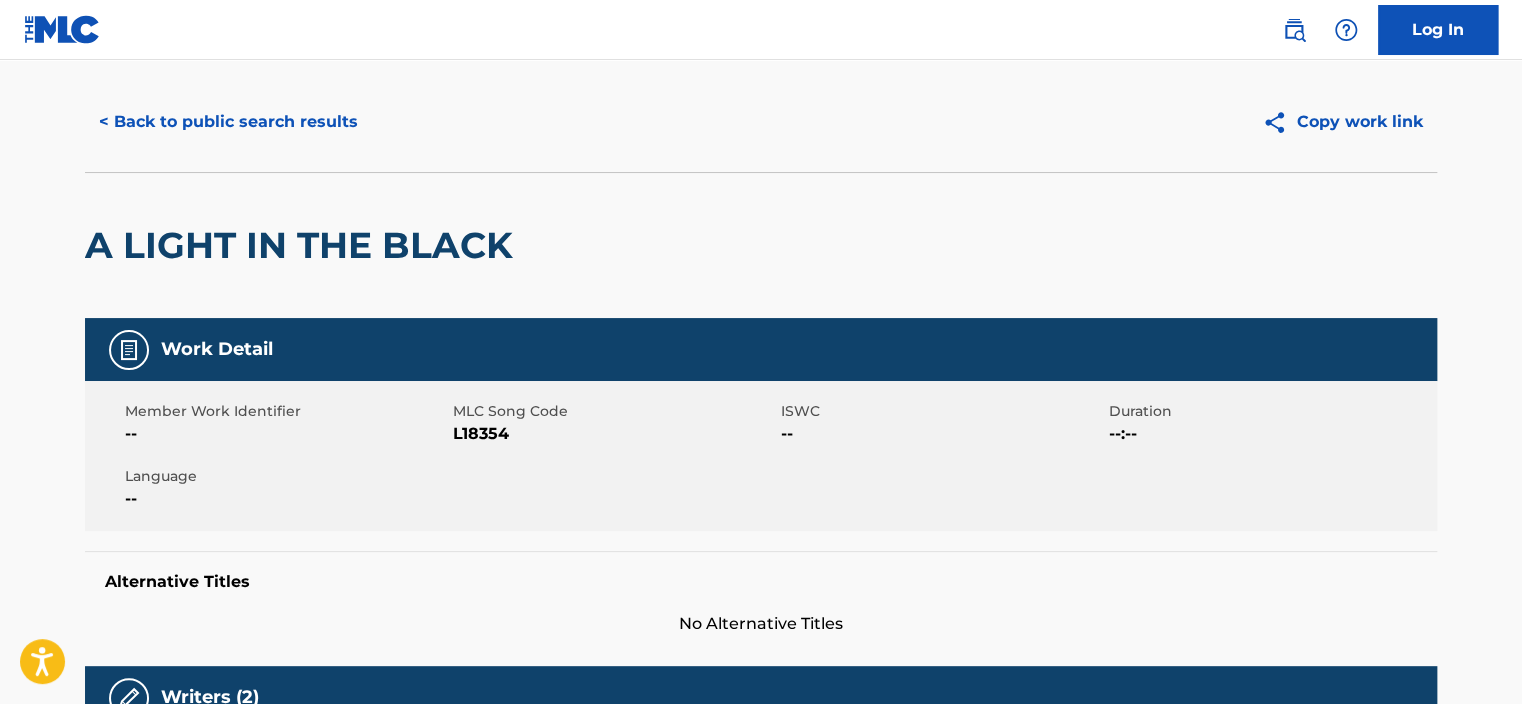 scroll, scrollTop: 0, scrollLeft: 0, axis: both 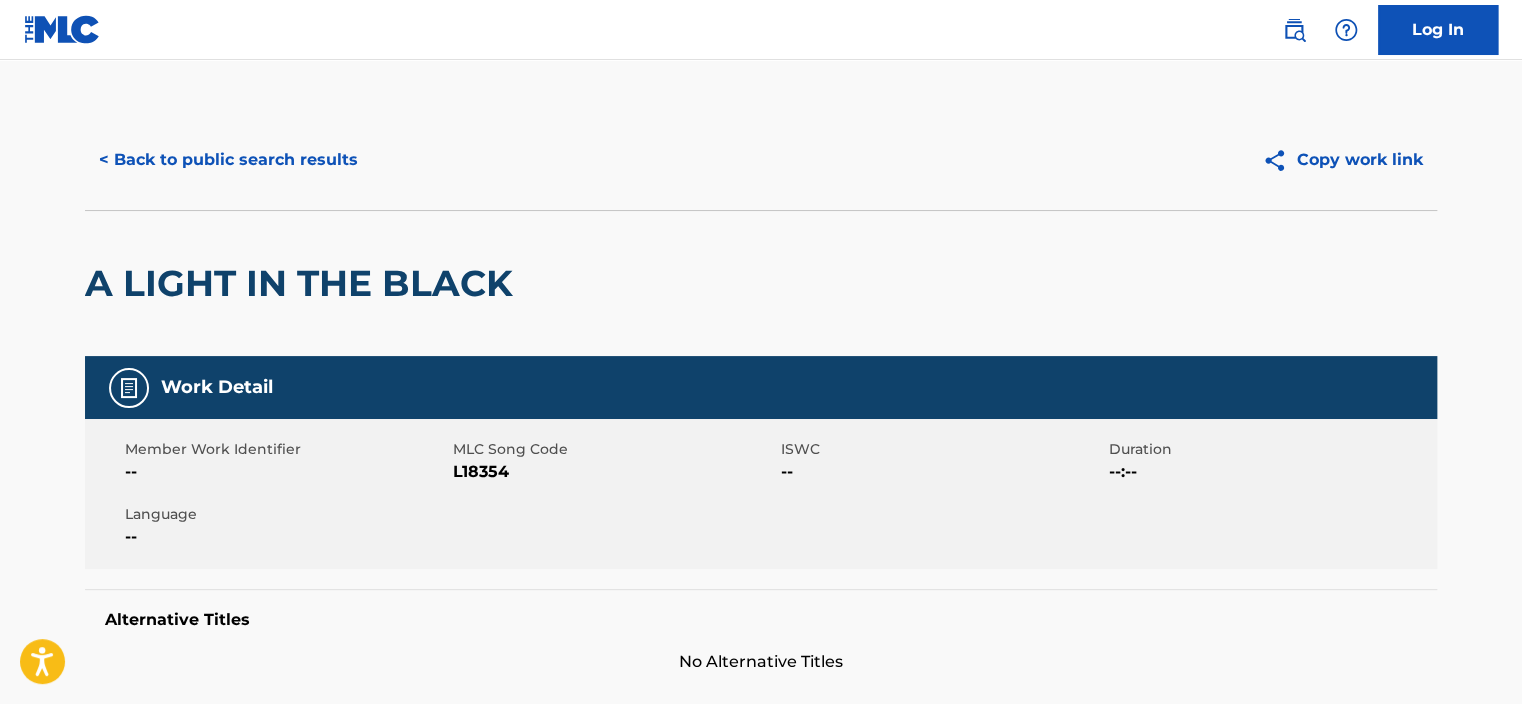 click on "< Back to public search results" at bounding box center [228, 160] 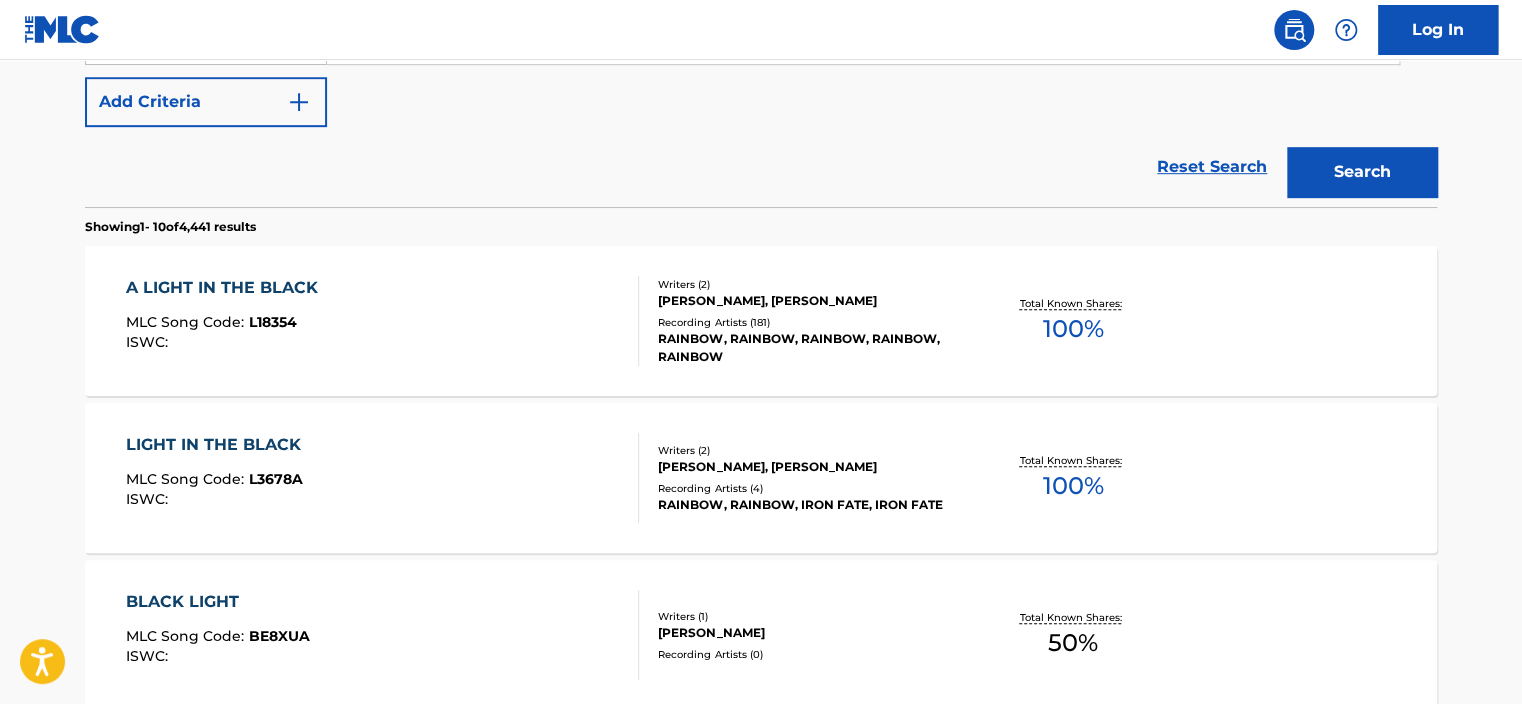 scroll, scrollTop: 496, scrollLeft: 0, axis: vertical 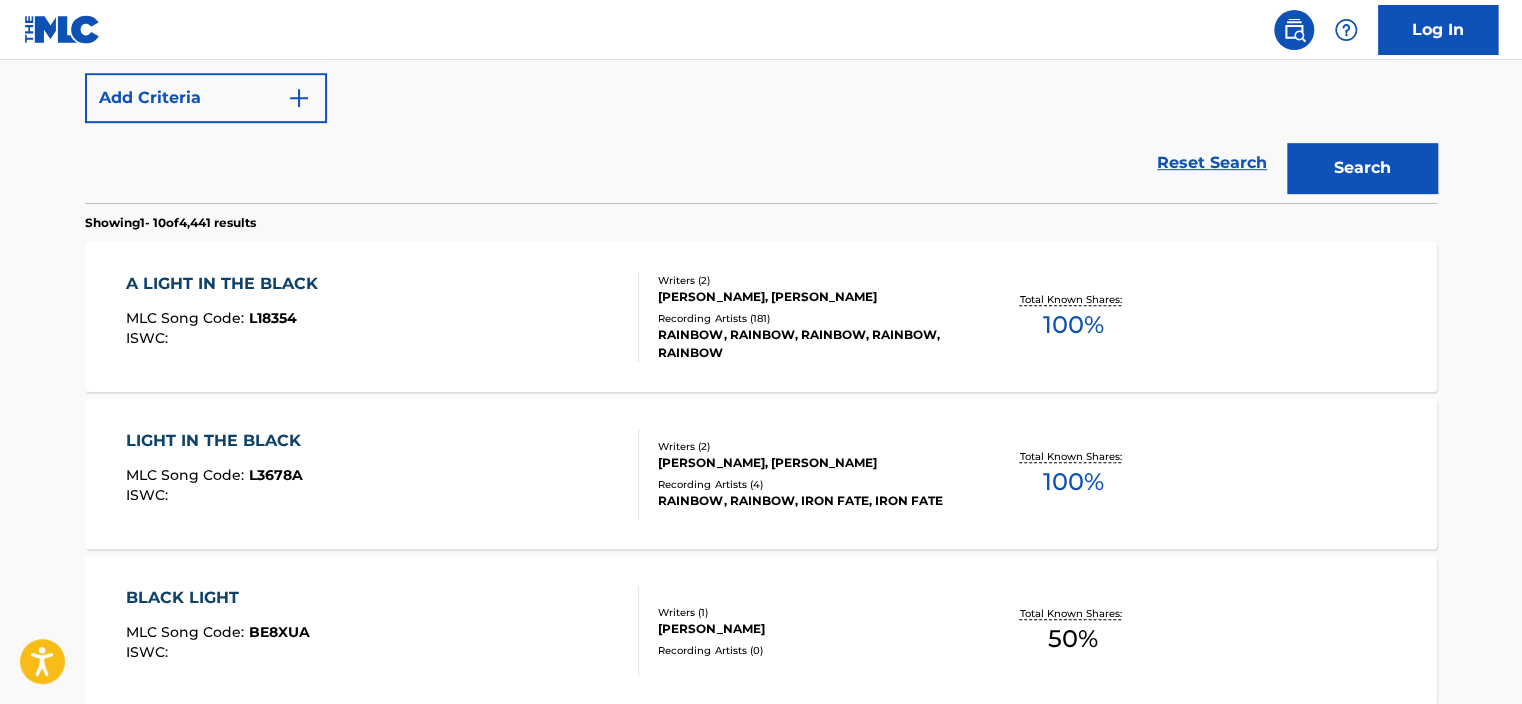 click on "LIGHT IN THE BLACK MLC Song Code : L3678A ISWC :" at bounding box center [383, 474] 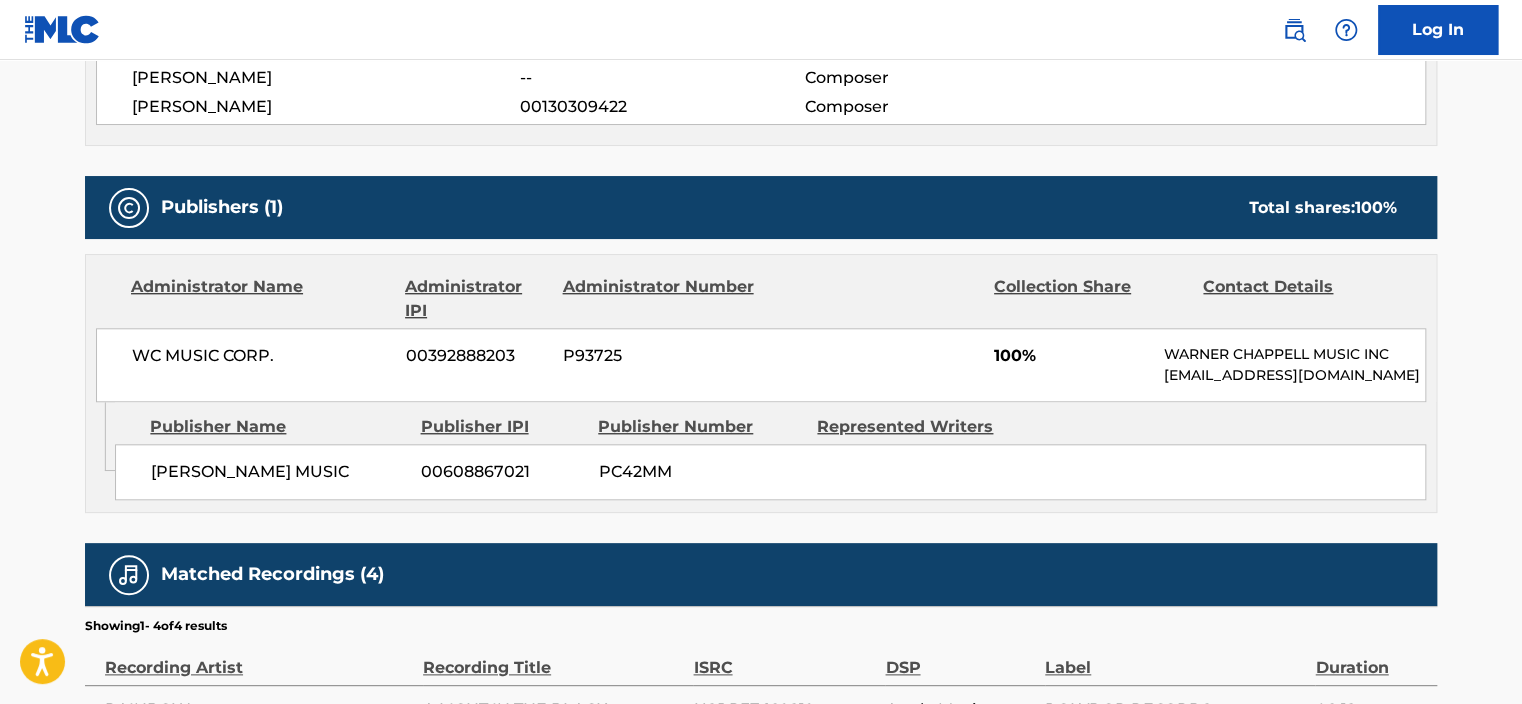 scroll, scrollTop: 1077, scrollLeft: 0, axis: vertical 